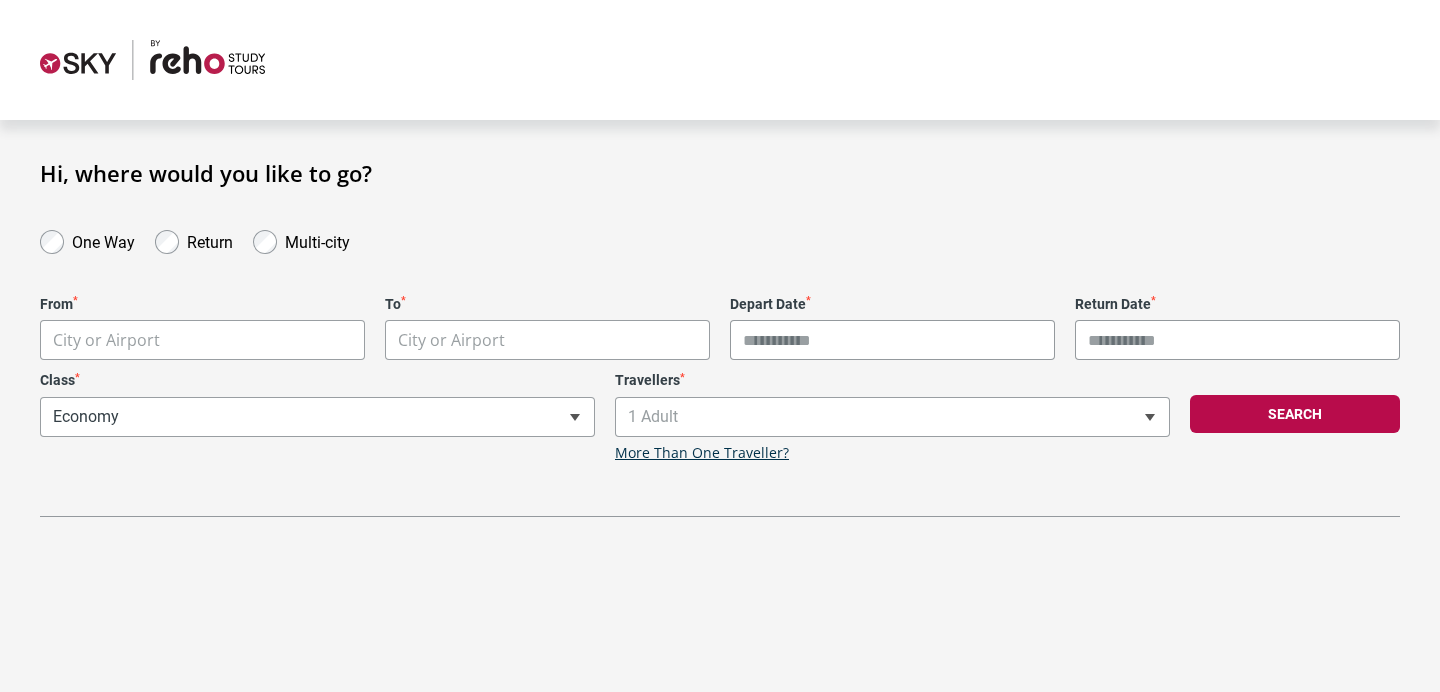 scroll, scrollTop: 0, scrollLeft: 0, axis: both 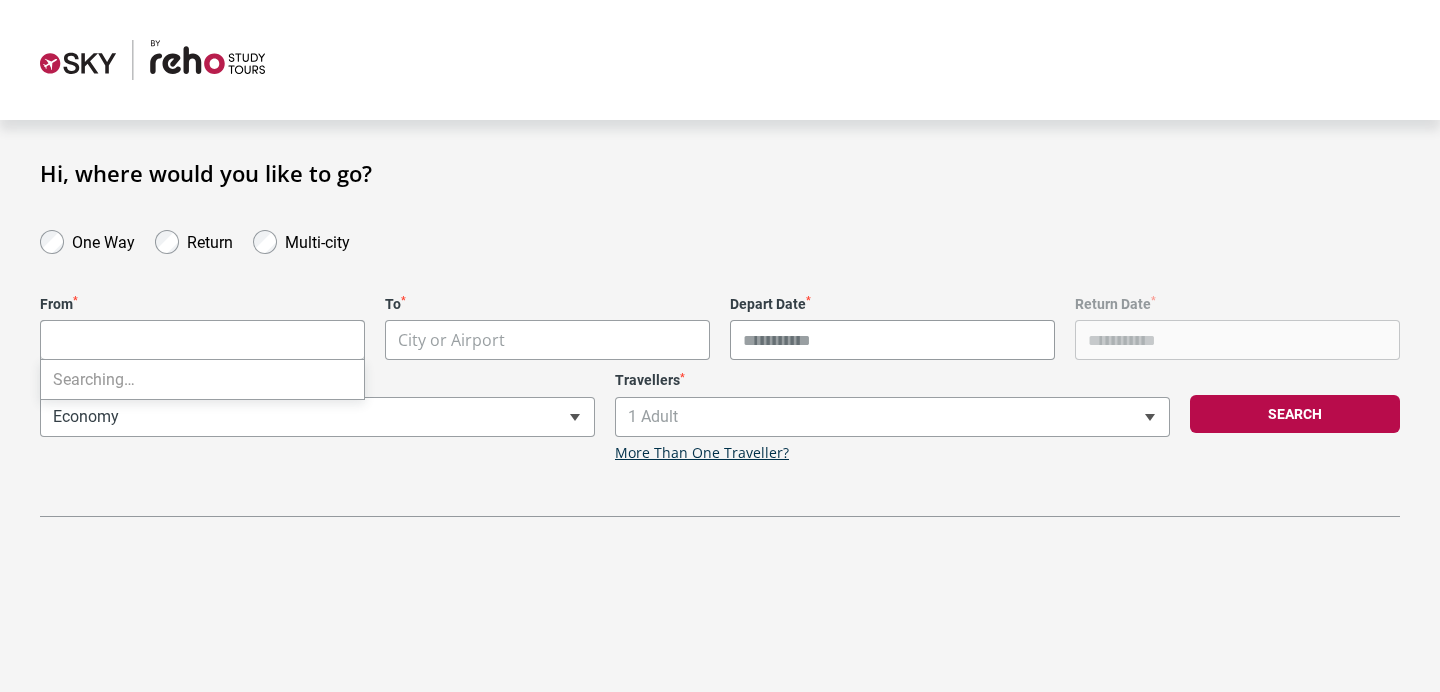 click on "**********" at bounding box center (720, 346) 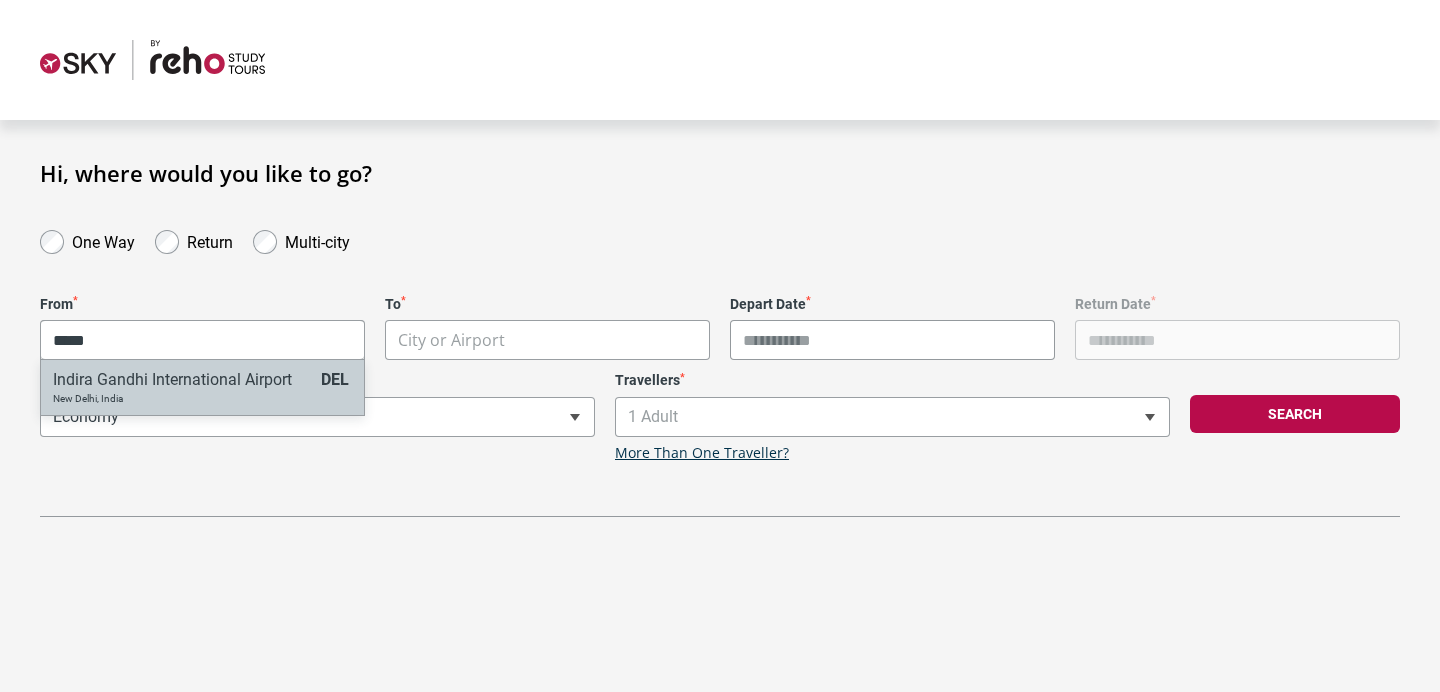 type on "*****" 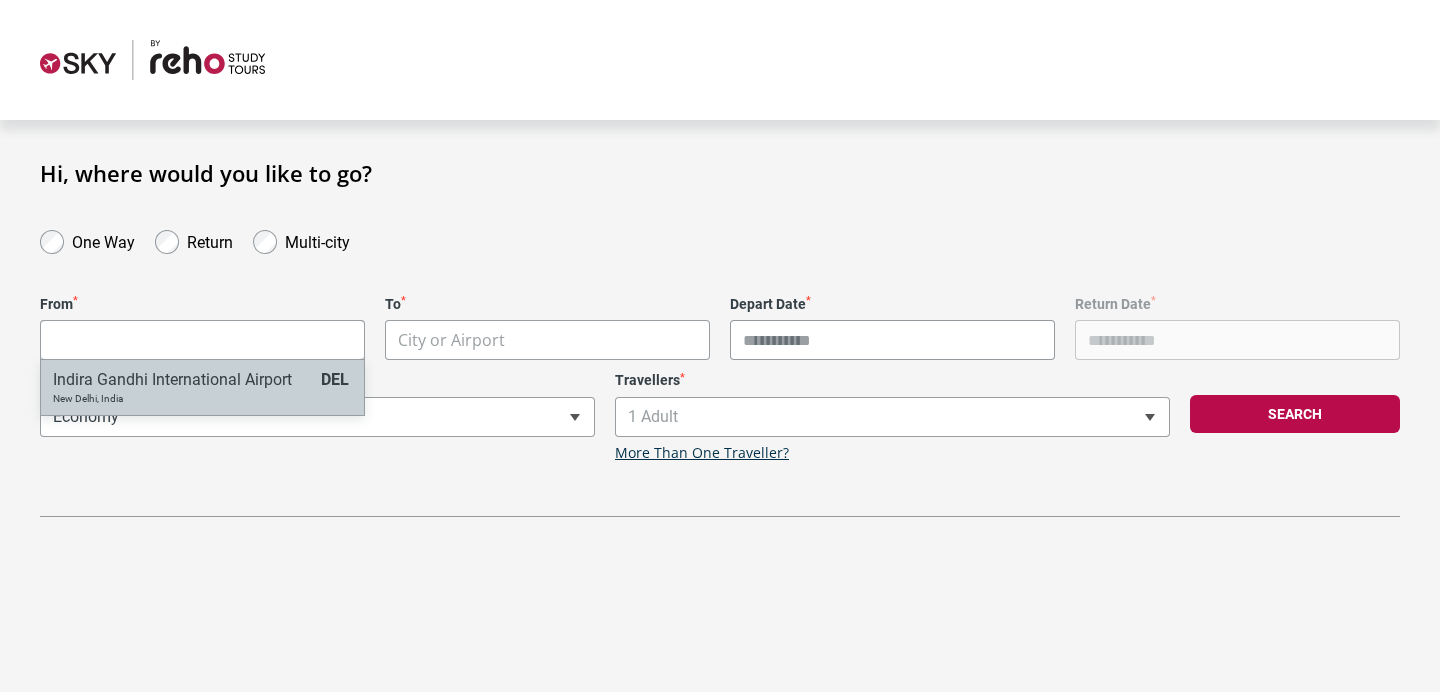 select on "DELA" 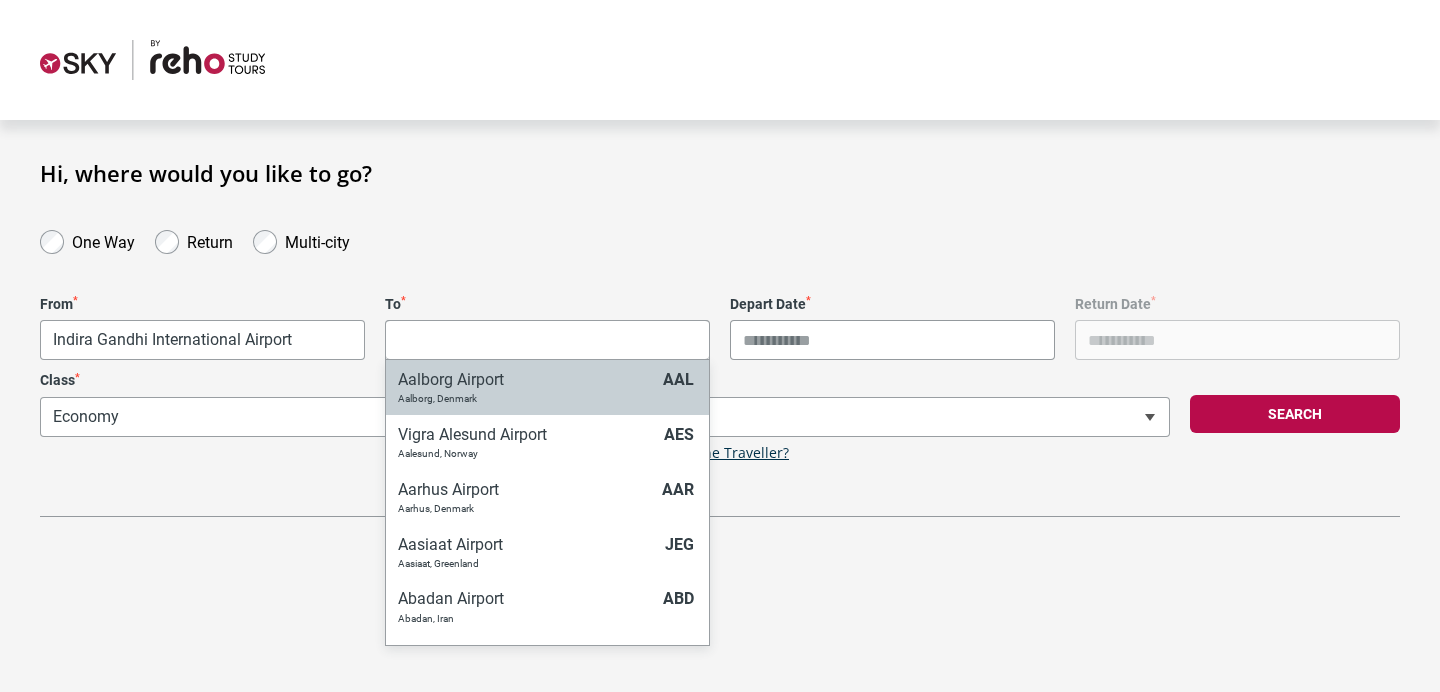 click on "**********" at bounding box center [720, 346] 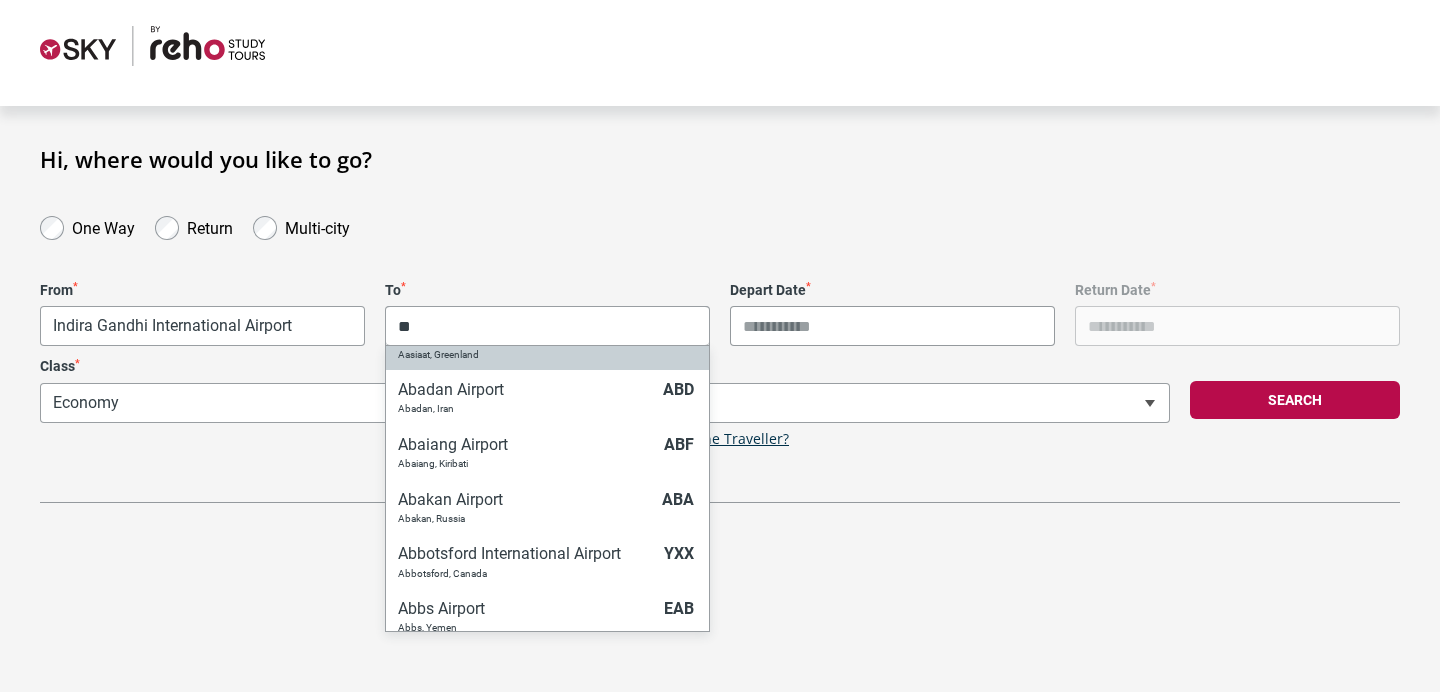 scroll, scrollTop: 0, scrollLeft: 0, axis: both 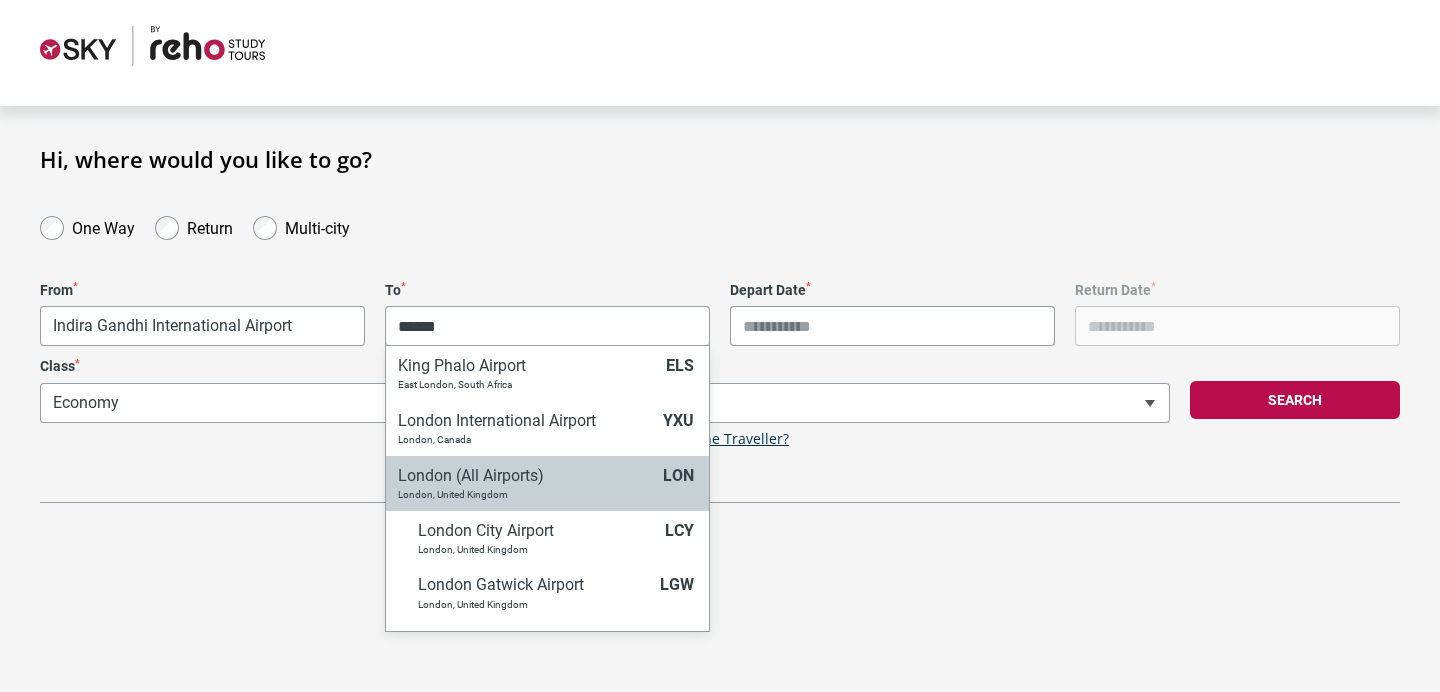 type on "******" 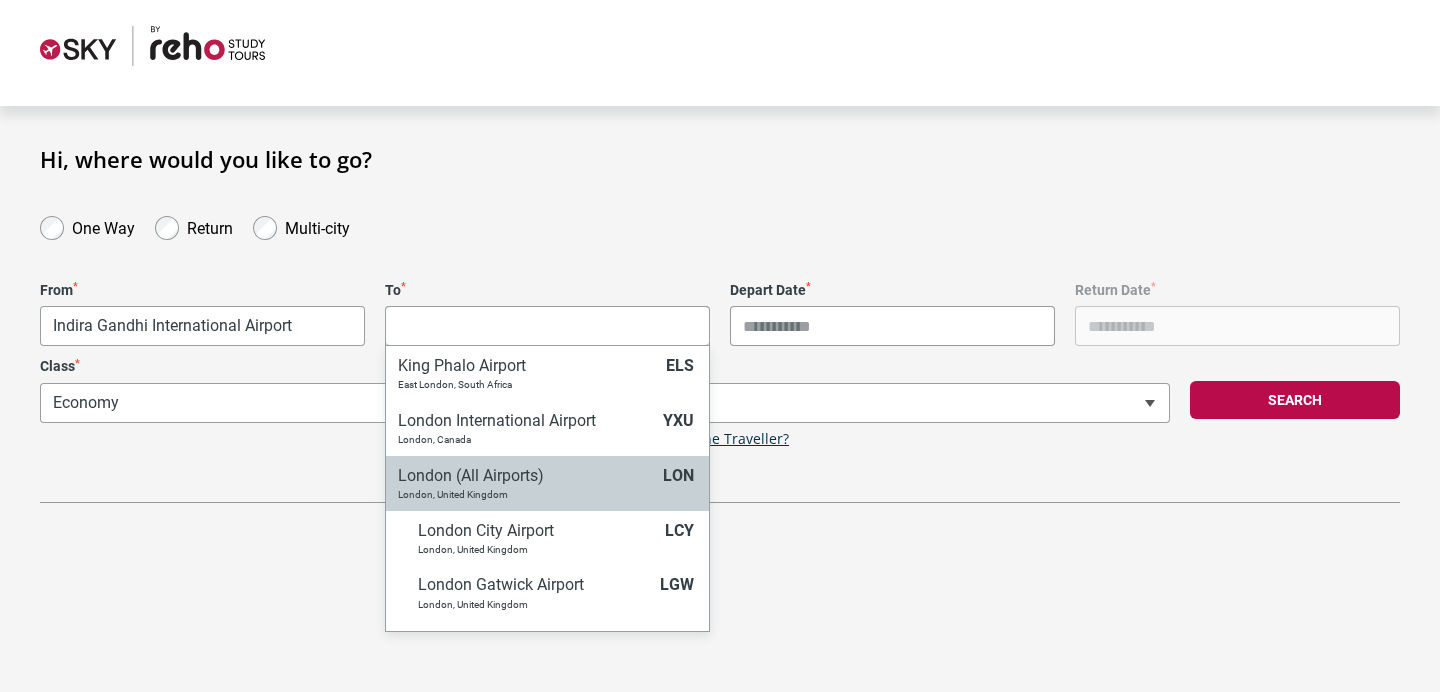 select on "LONC" 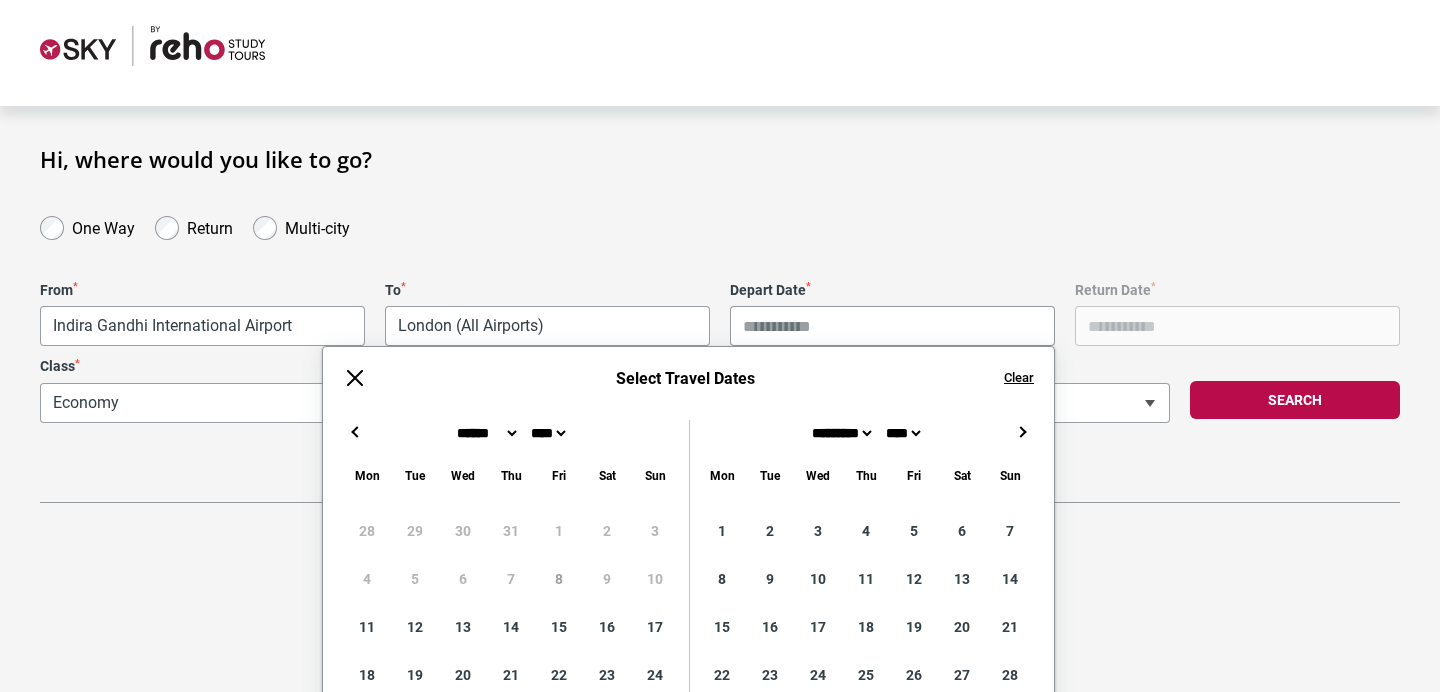 click on "Depart Date  *" at bounding box center [892, 326] 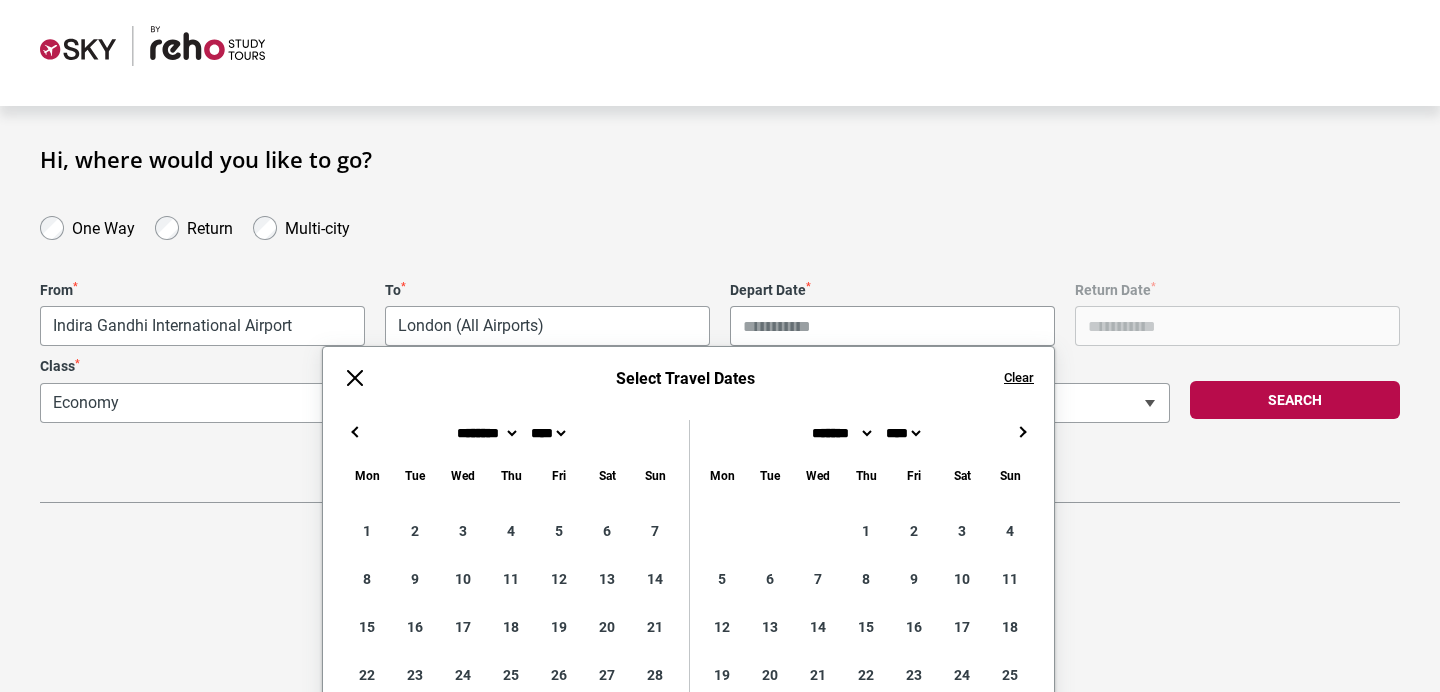 click on "→" at bounding box center (1022, 432) 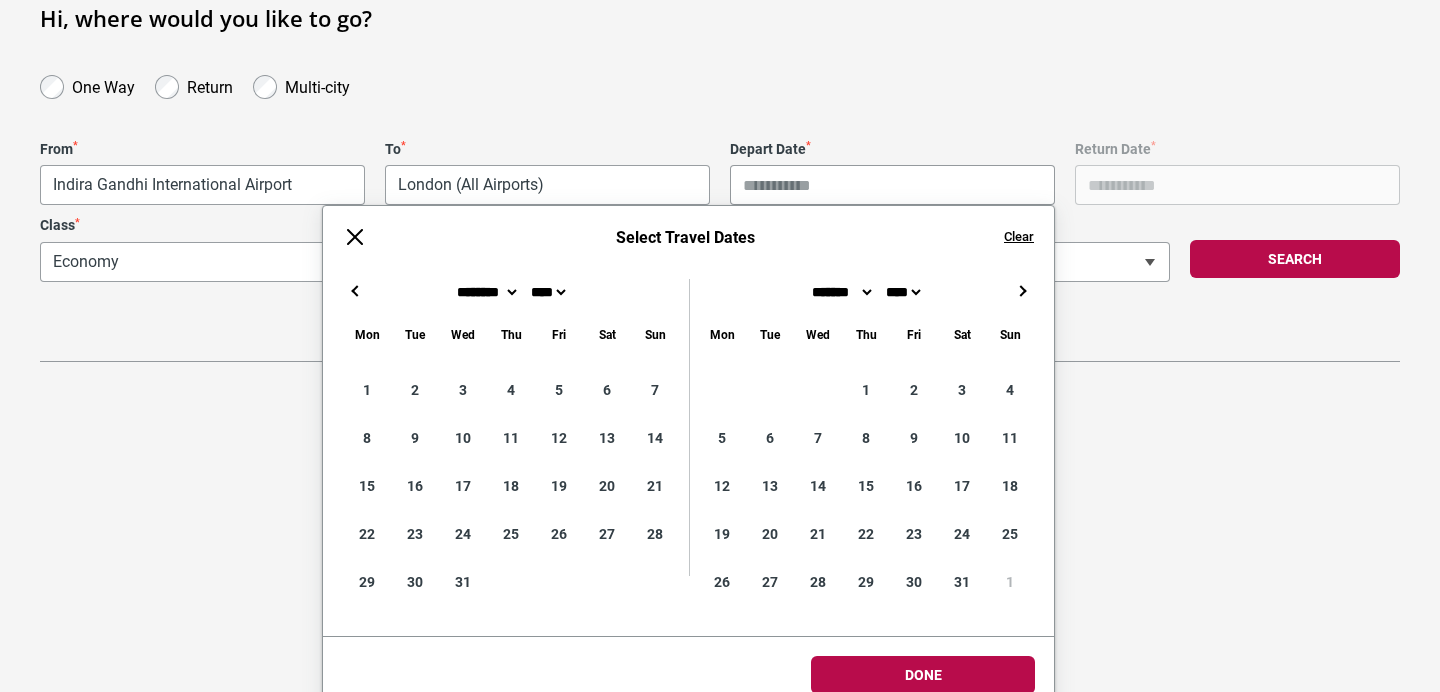 scroll, scrollTop: 167, scrollLeft: 0, axis: vertical 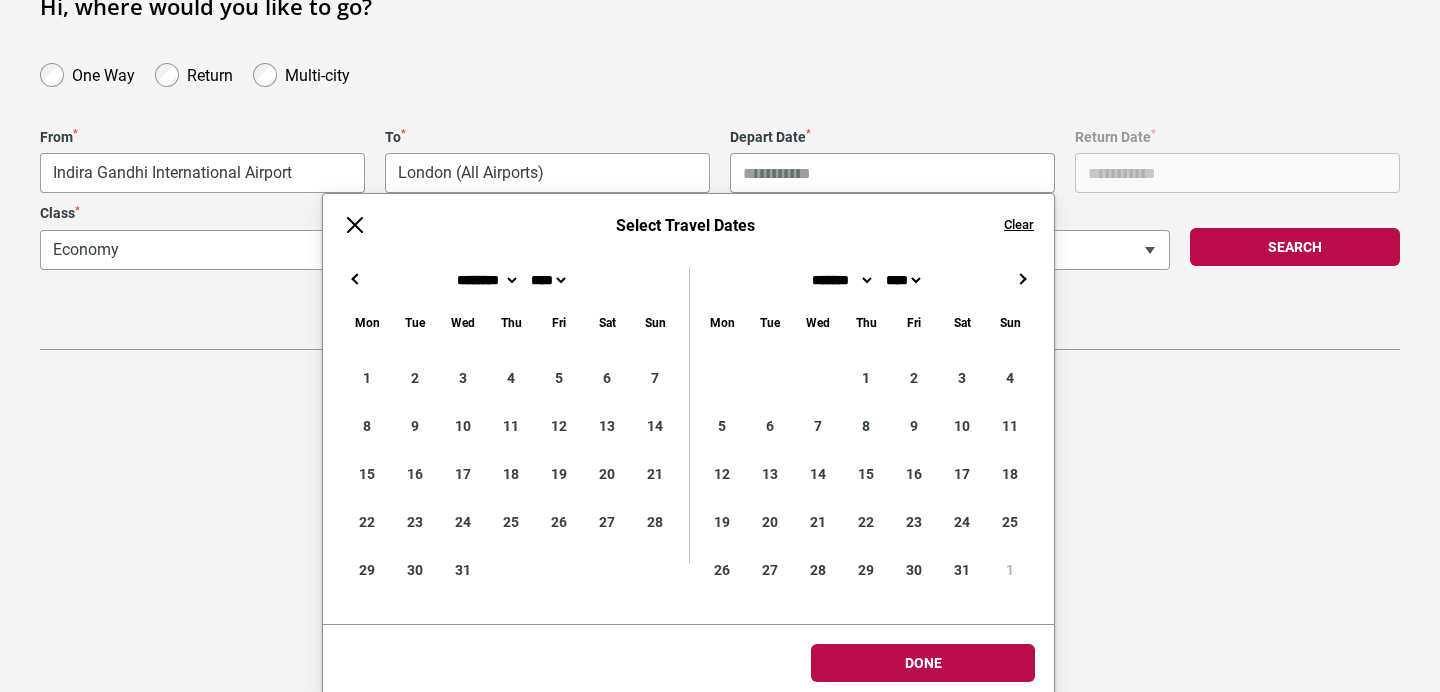 type on "**********" 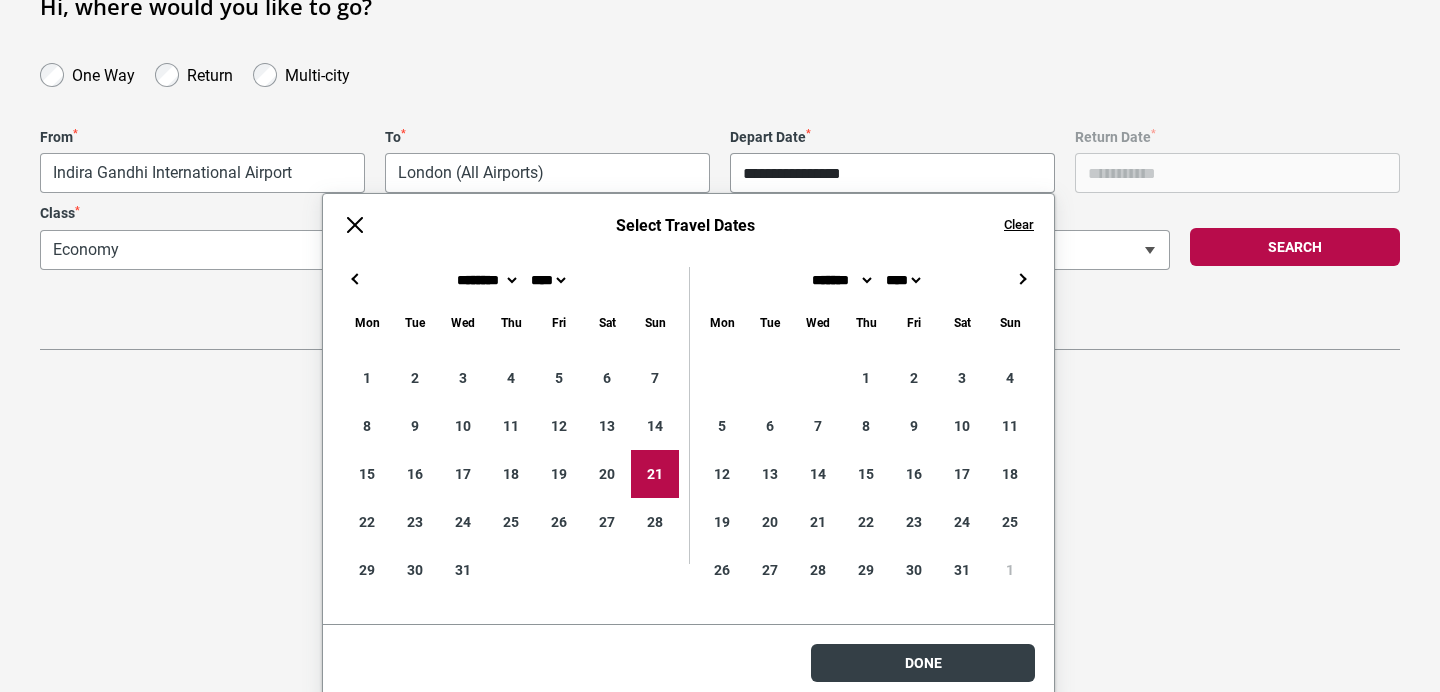 click on "**********" at bounding box center (720, 179) 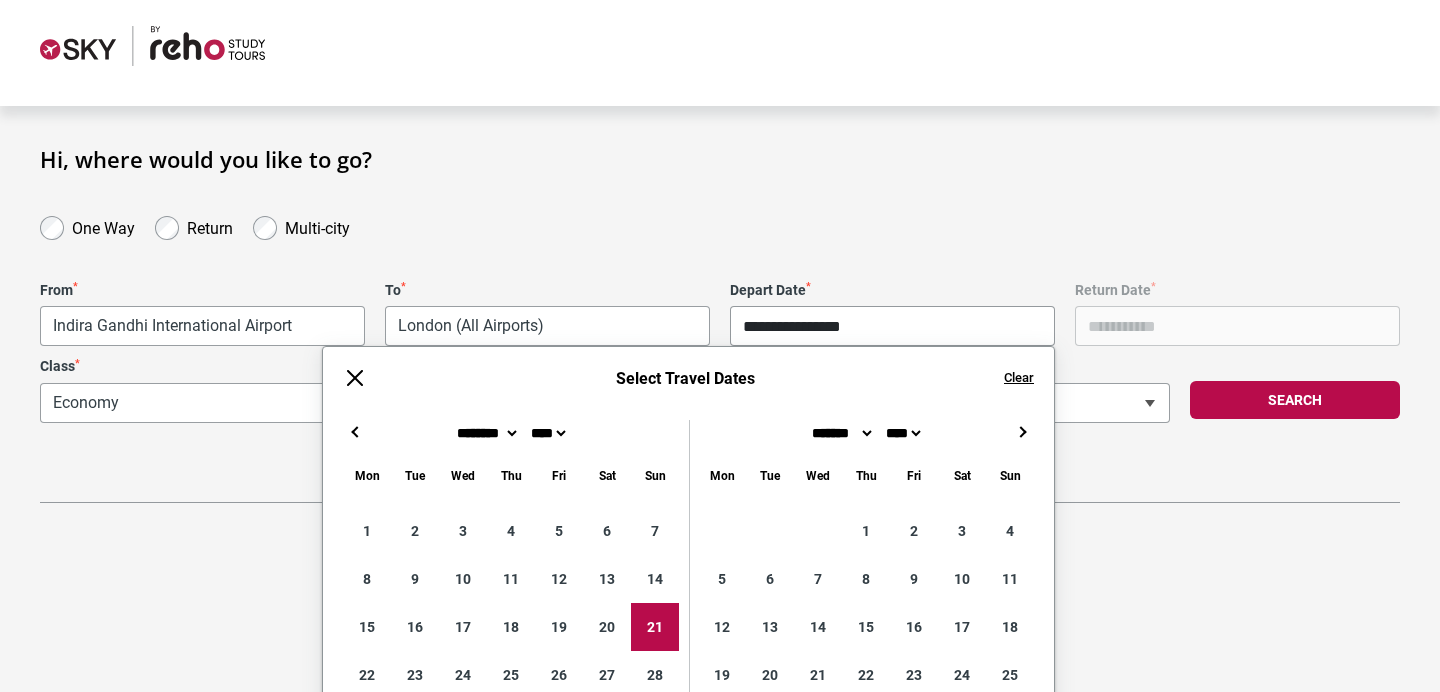 scroll, scrollTop: 167, scrollLeft: 0, axis: vertical 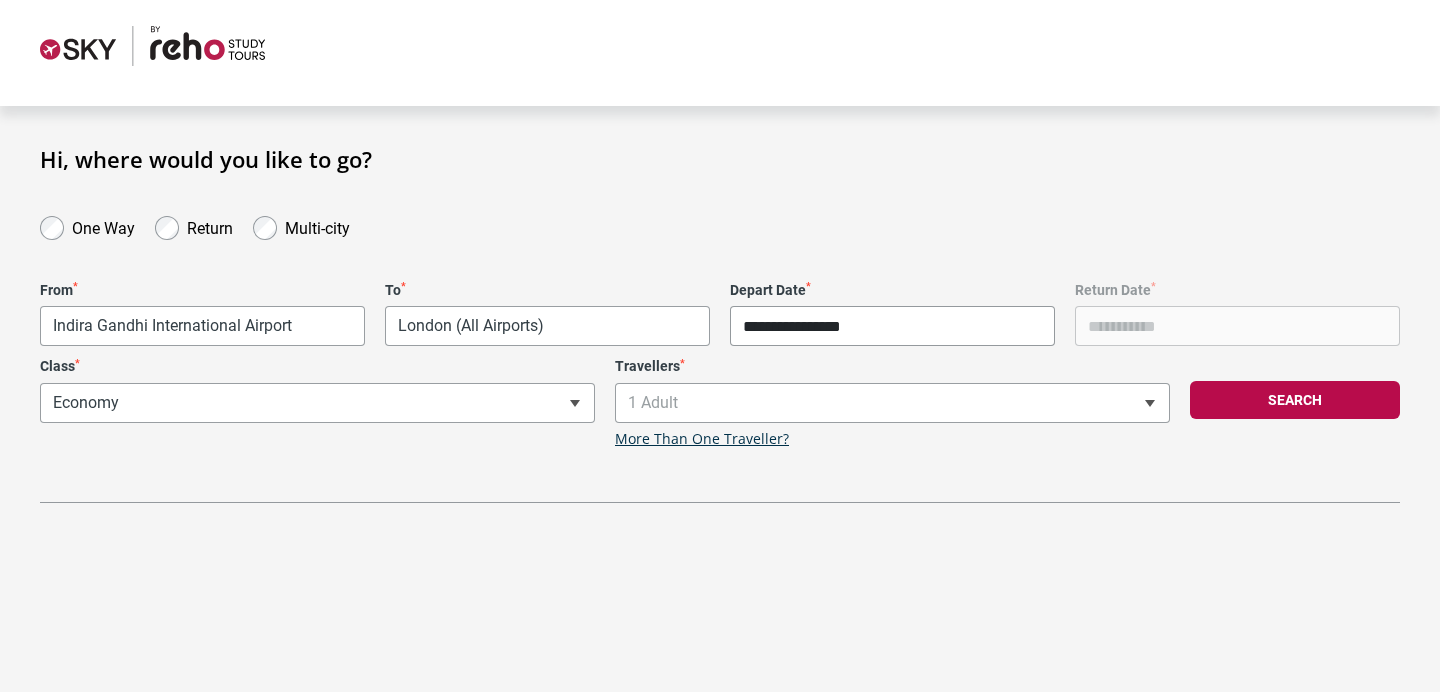 click on "**********" at bounding box center [720, 332] 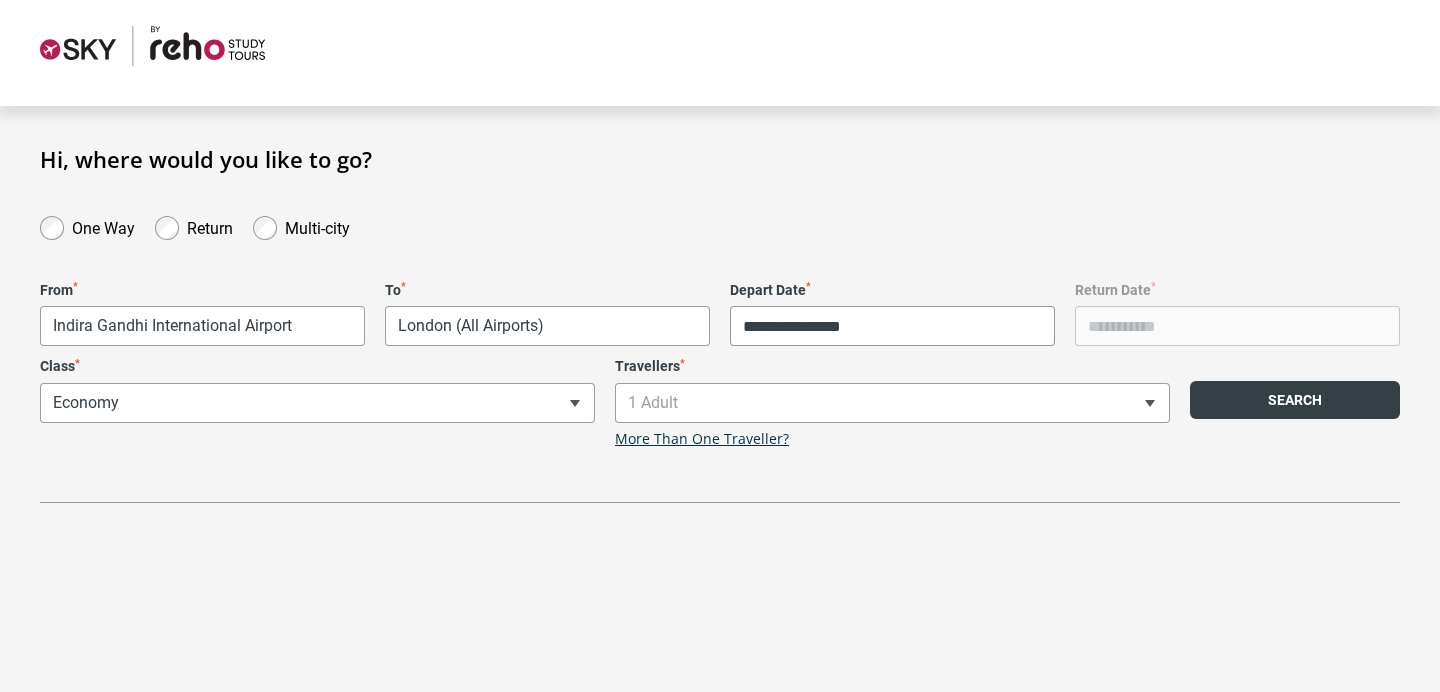 click on "Search" at bounding box center [1295, 400] 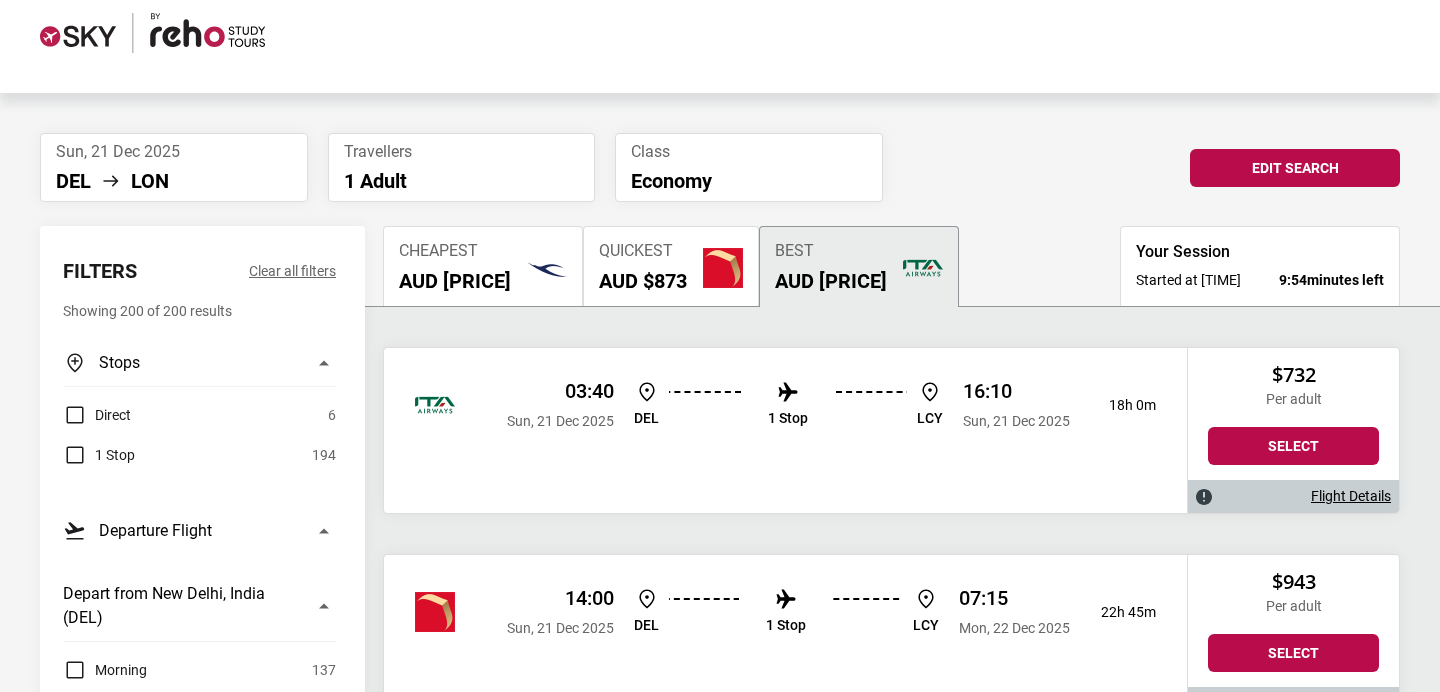 scroll, scrollTop: 0, scrollLeft: 0, axis: both 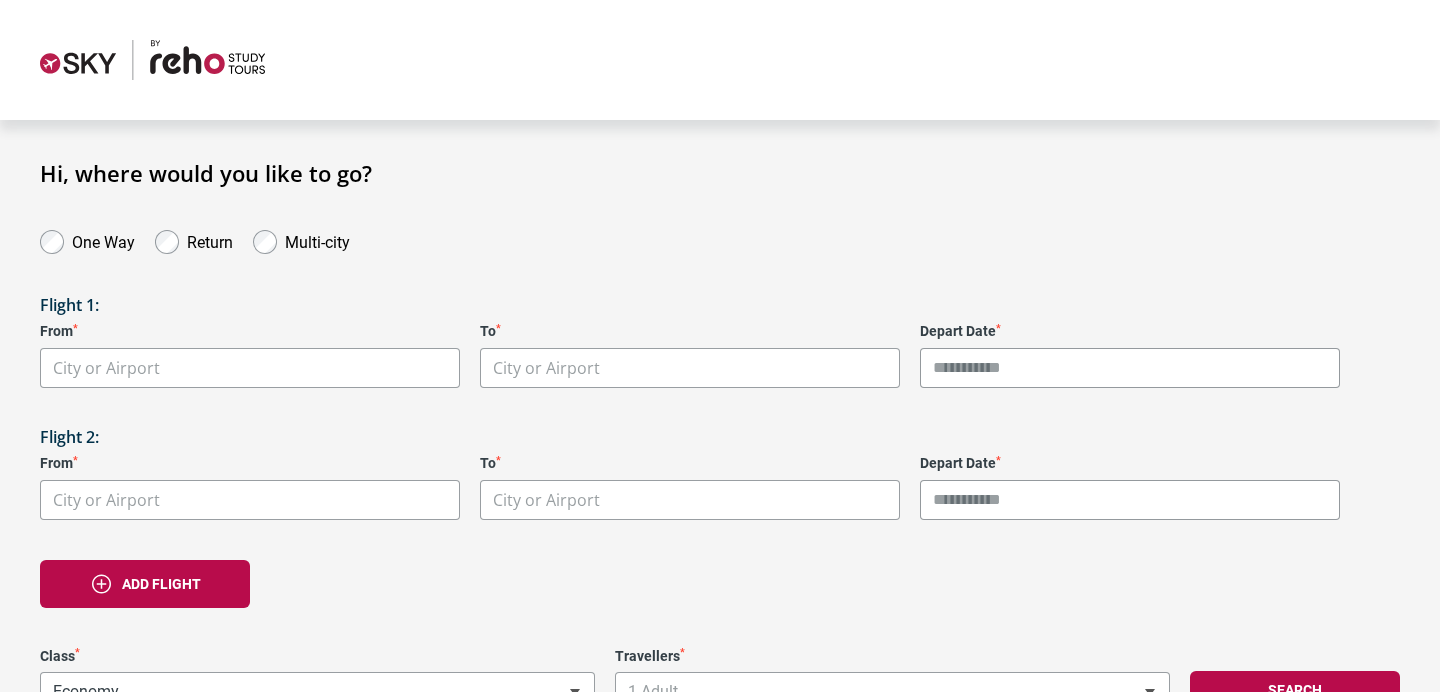 click on "**********" at bounding box center (720, 416) 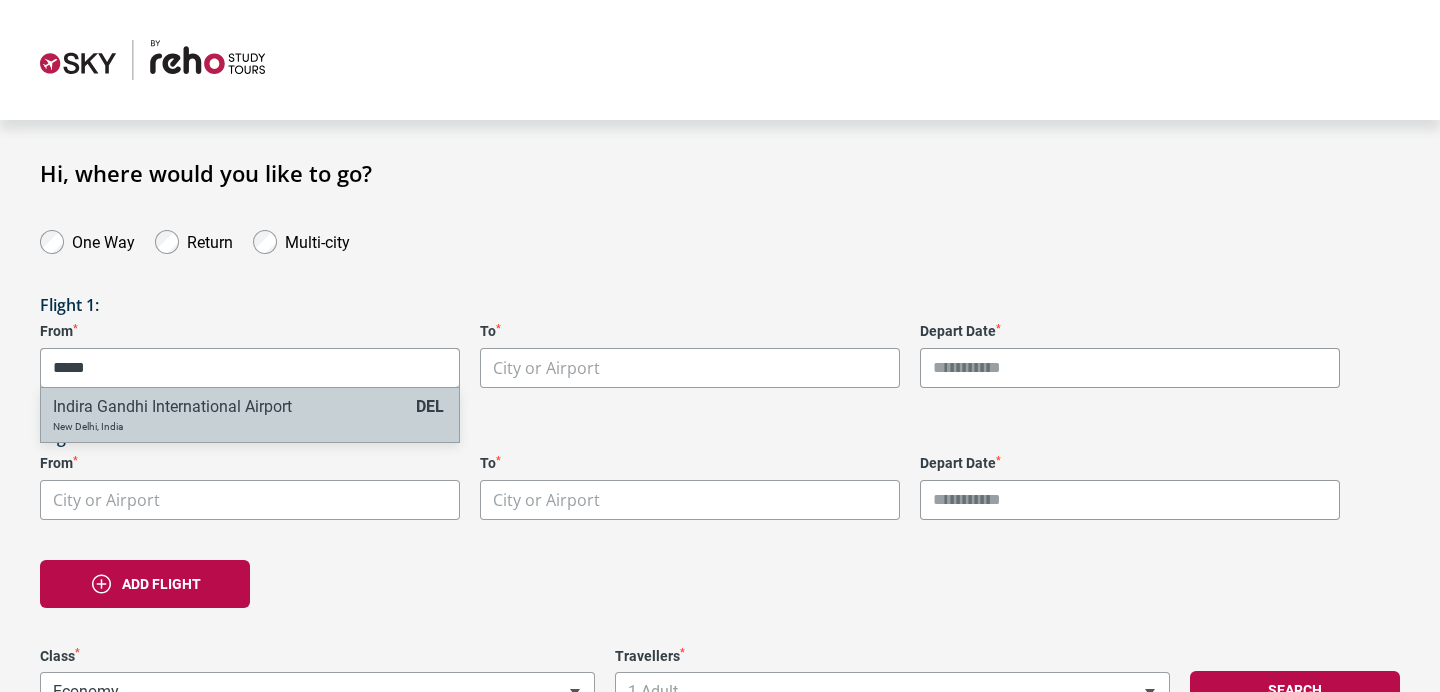 type on "*****" 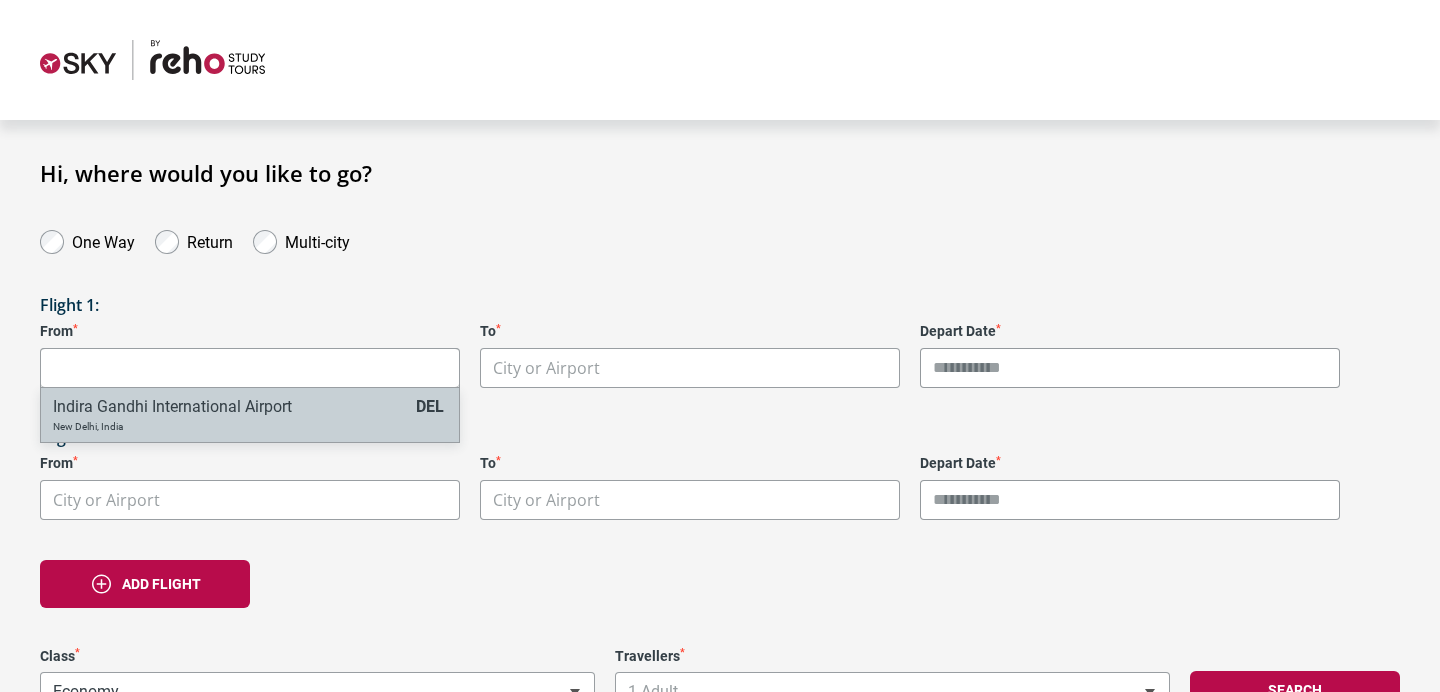 select on "DELA" 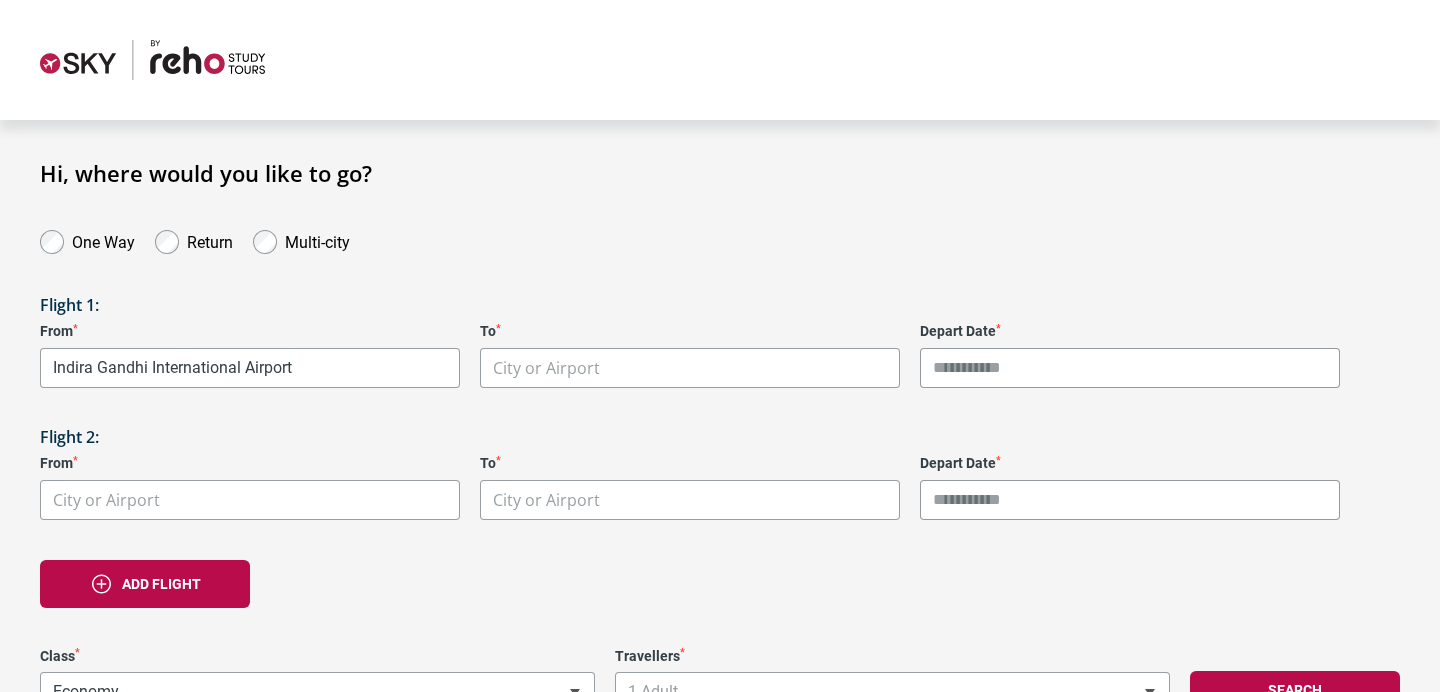 click on "**********" at bounding box center [720, 416] 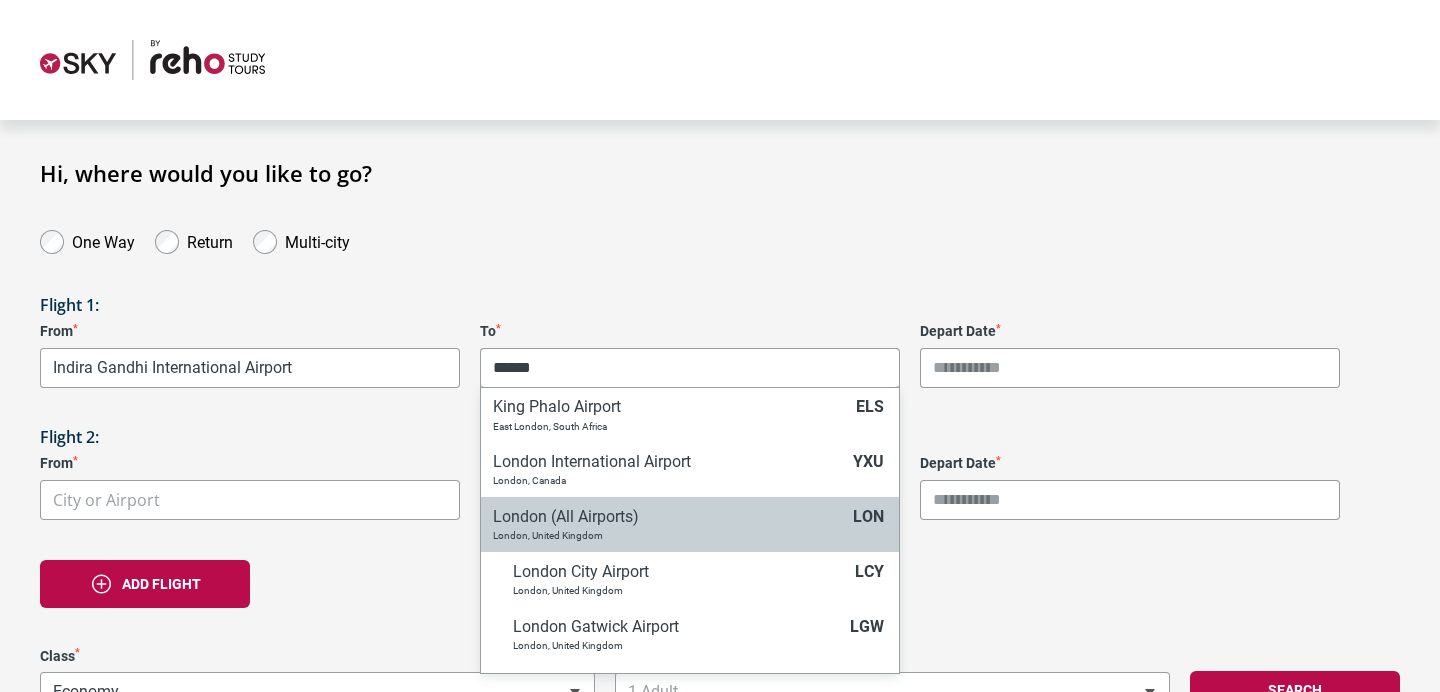 type on "******" 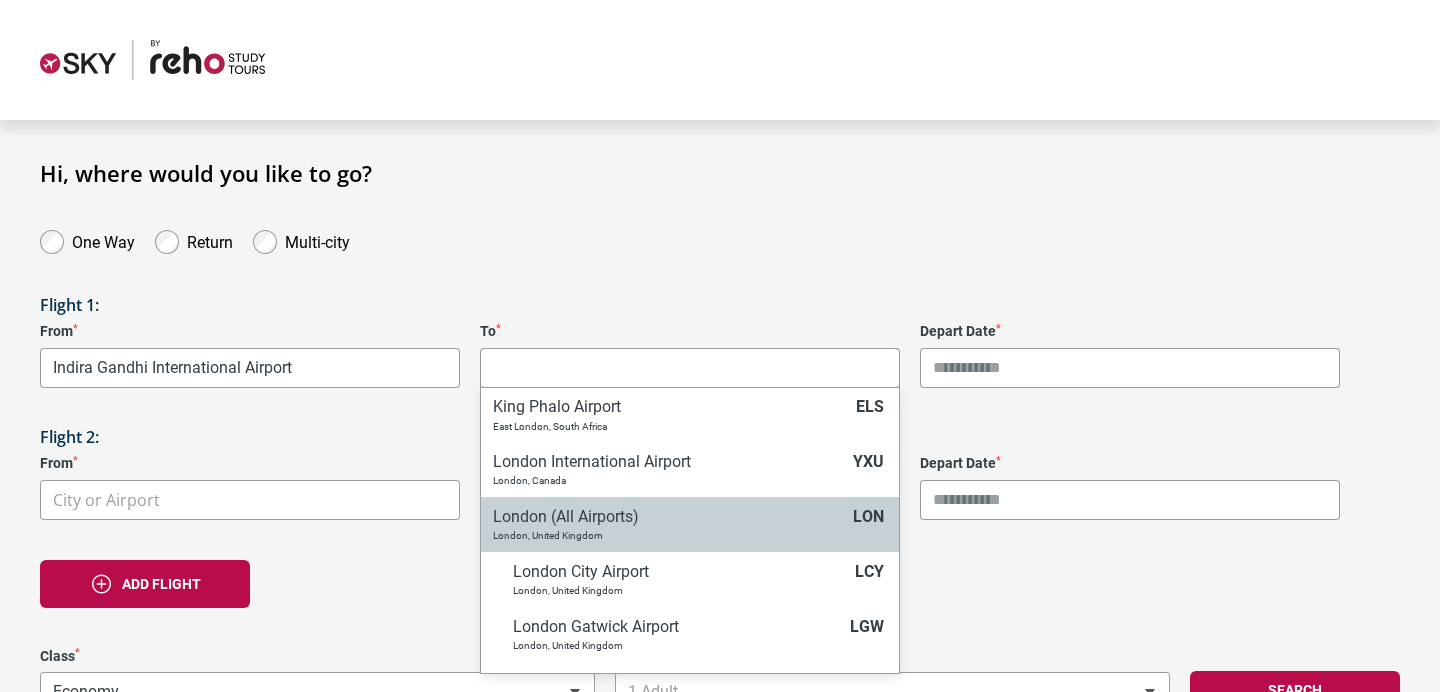 select on "LONC" 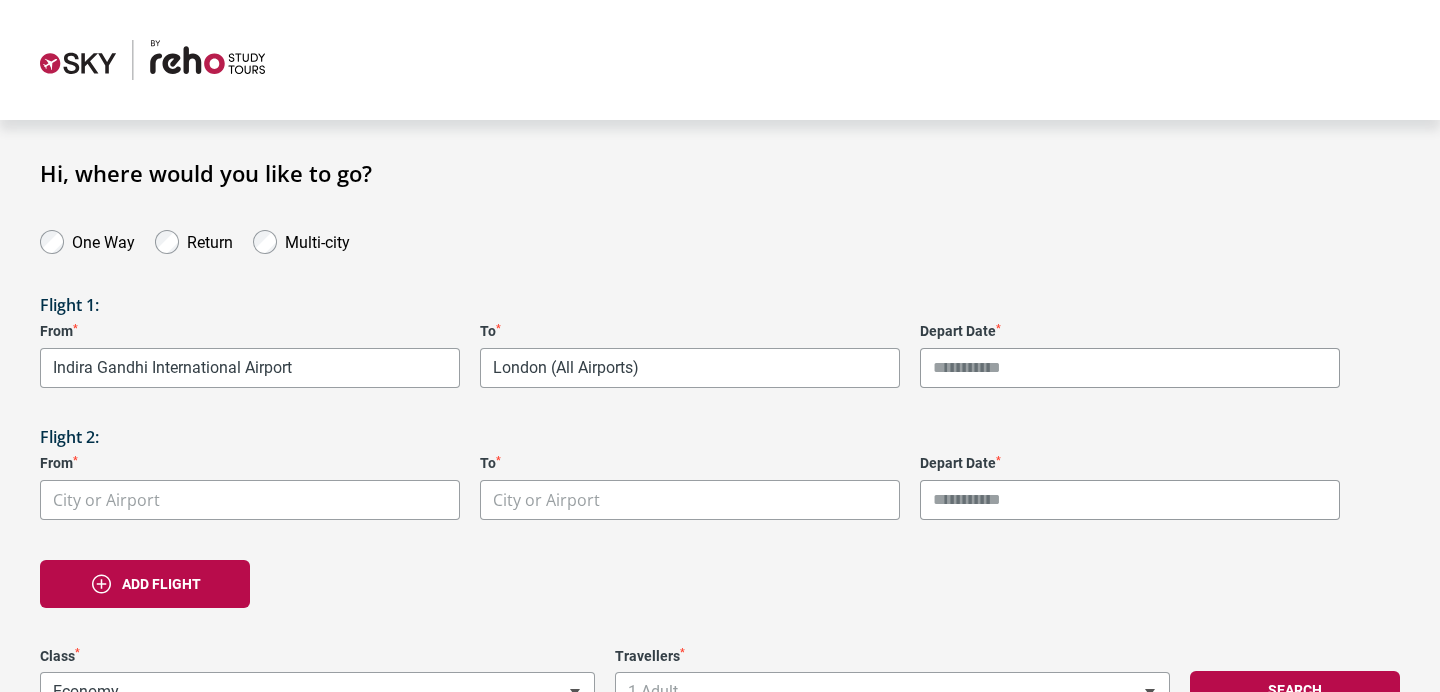 click on "**********" at bounding box center (720, 416) 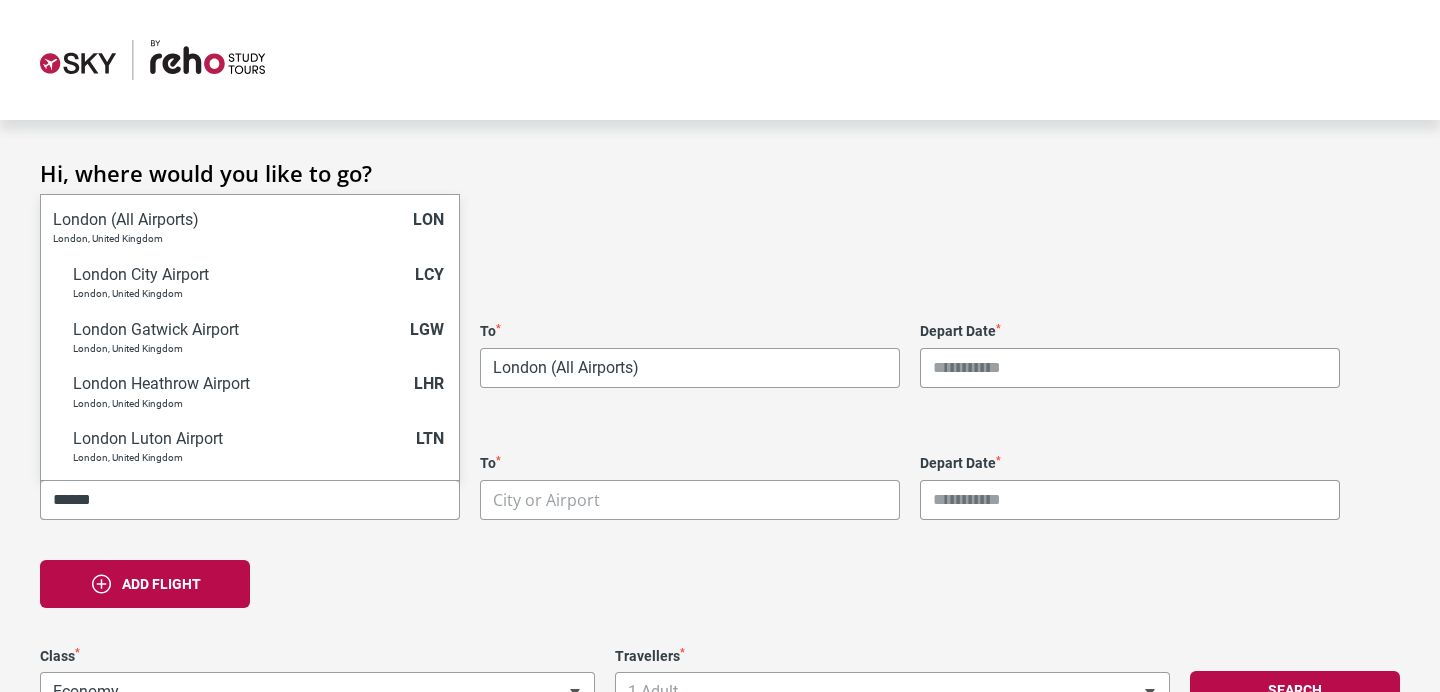 scroll, scrollTop: 91, scrollLeft: 0, axis: vertical 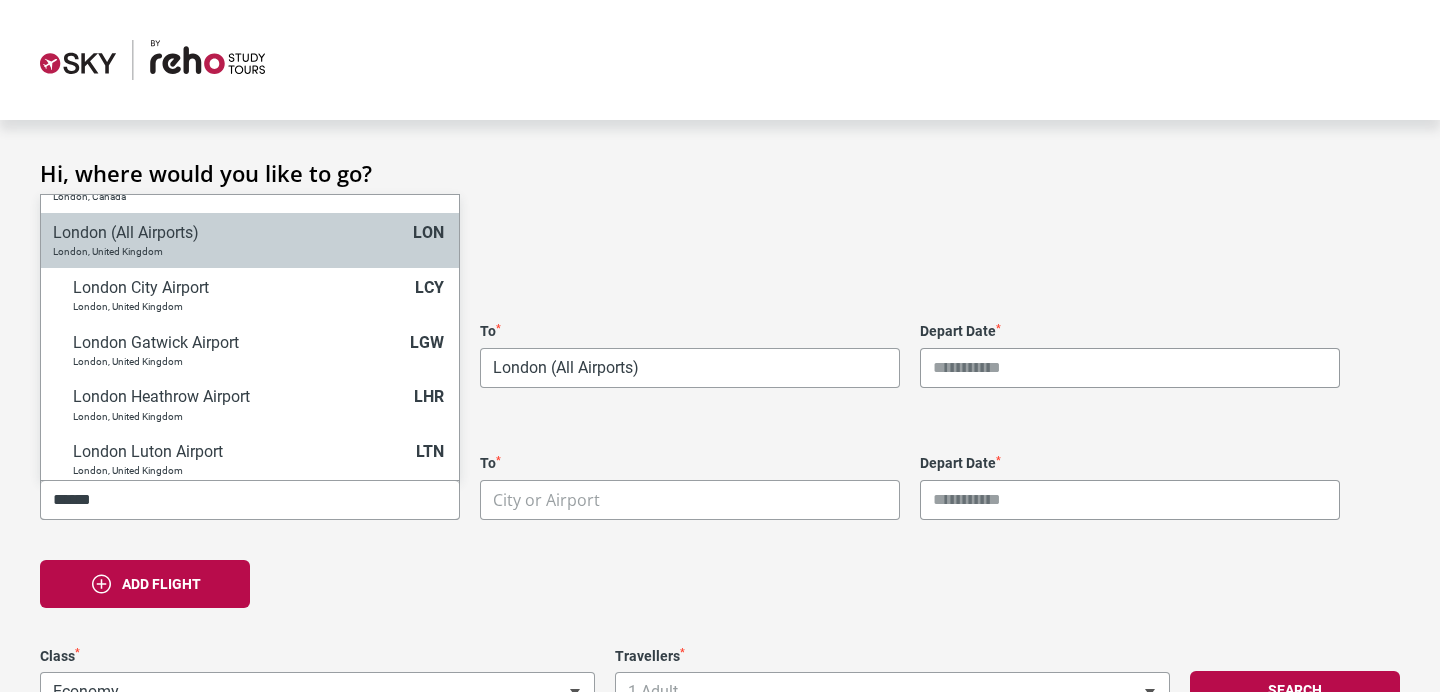 type on "******" 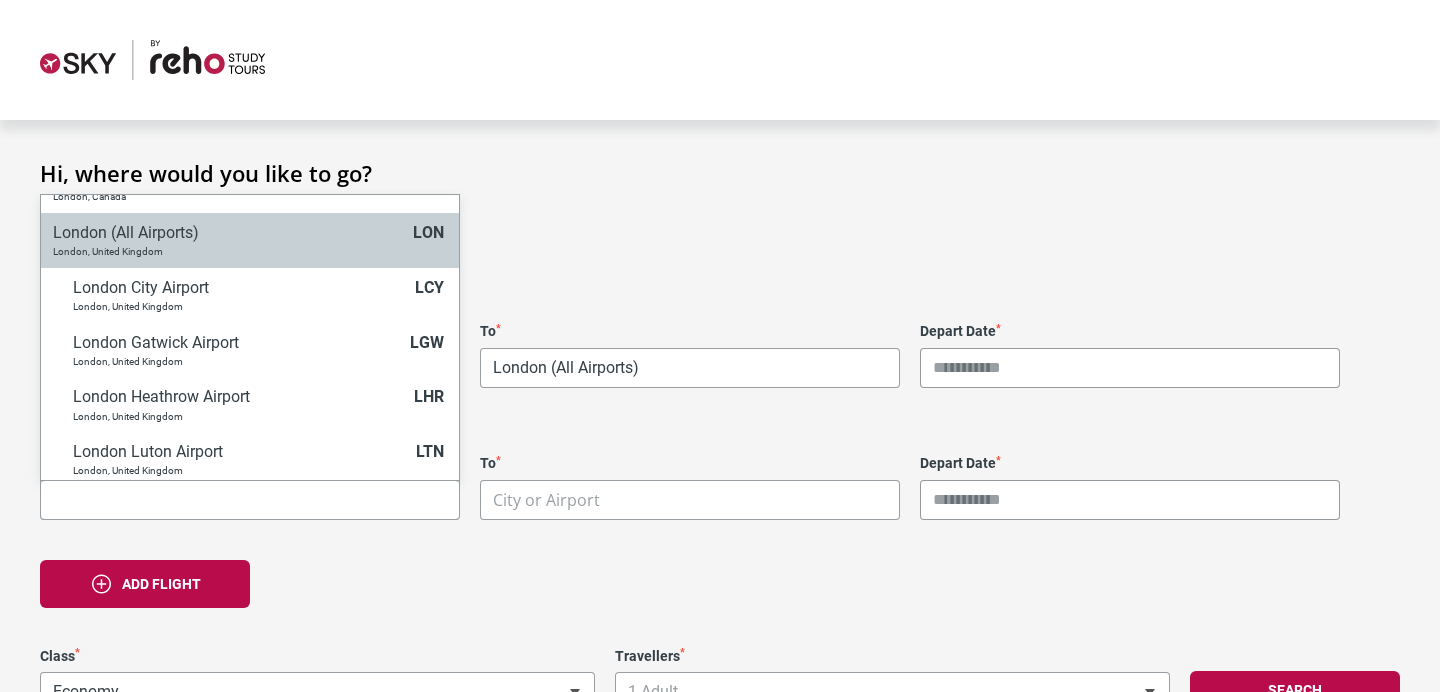 select on "LONC" 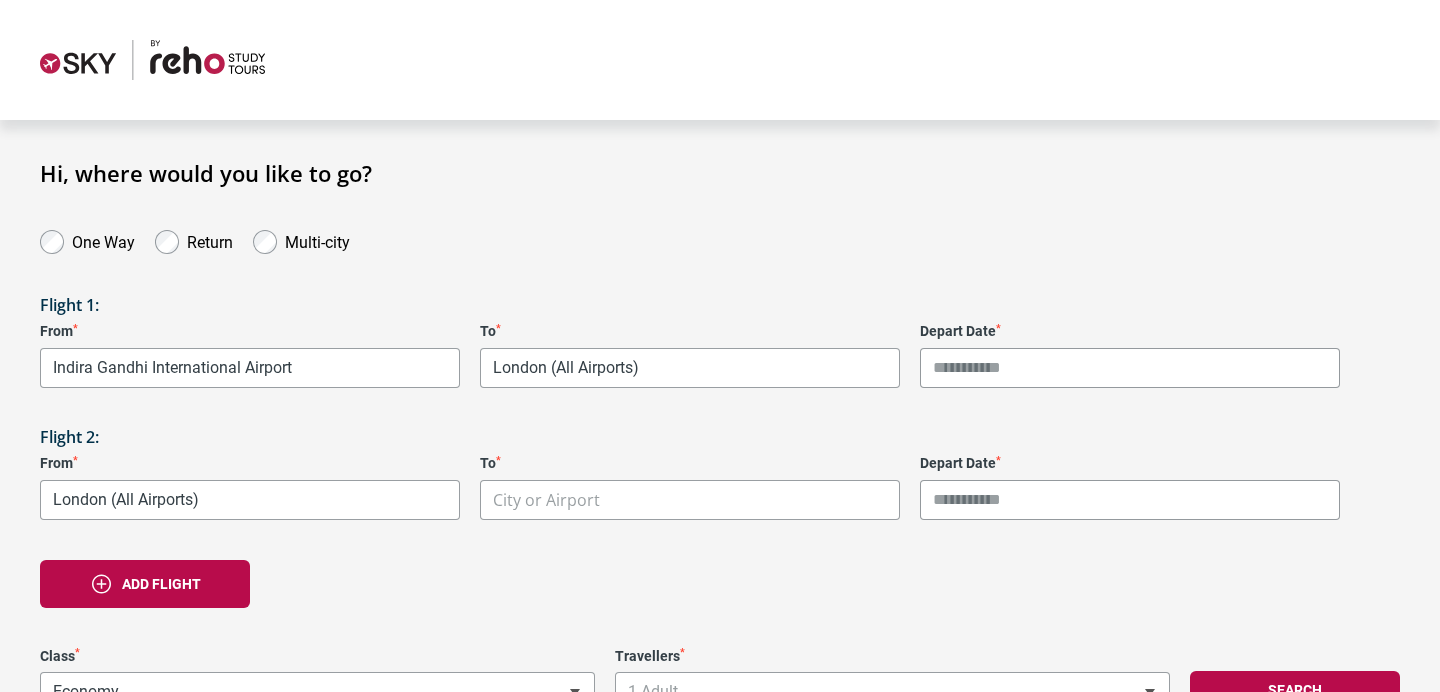 click on "**********" at bounding box center (720, 416) 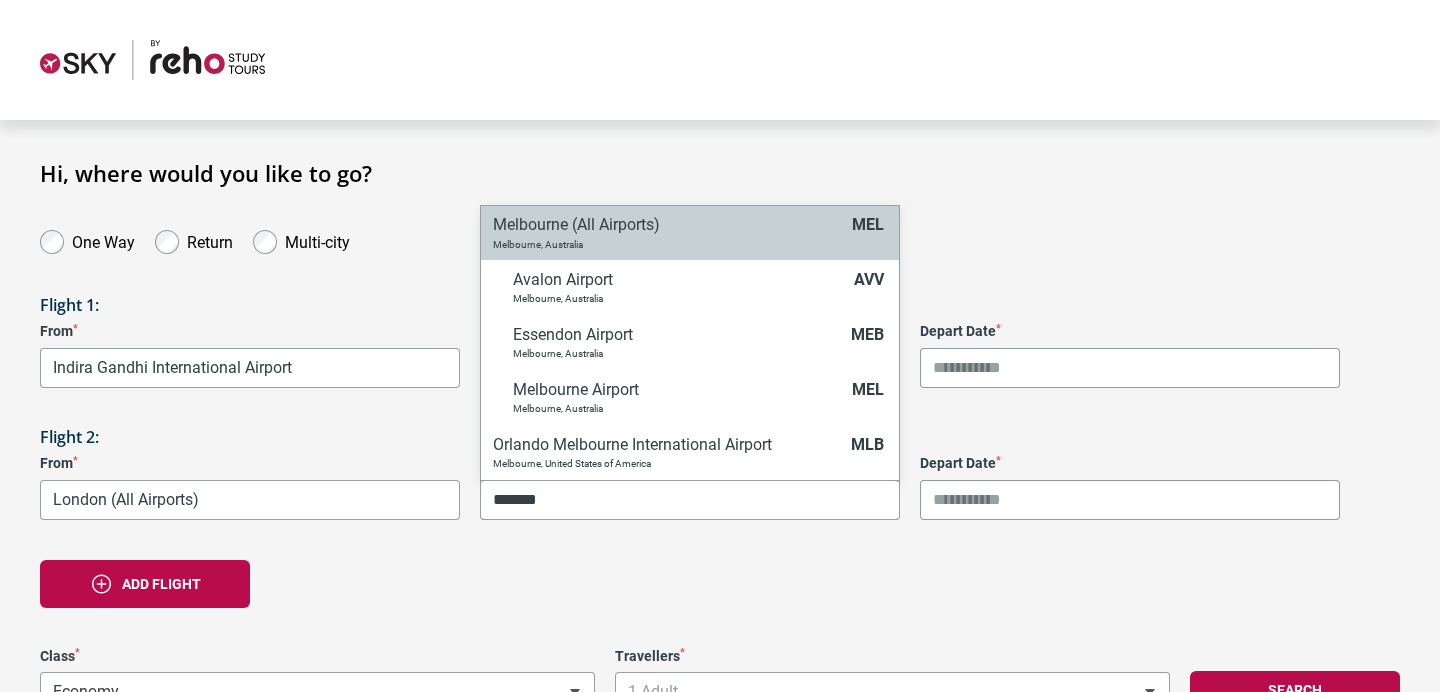 type on "*******" 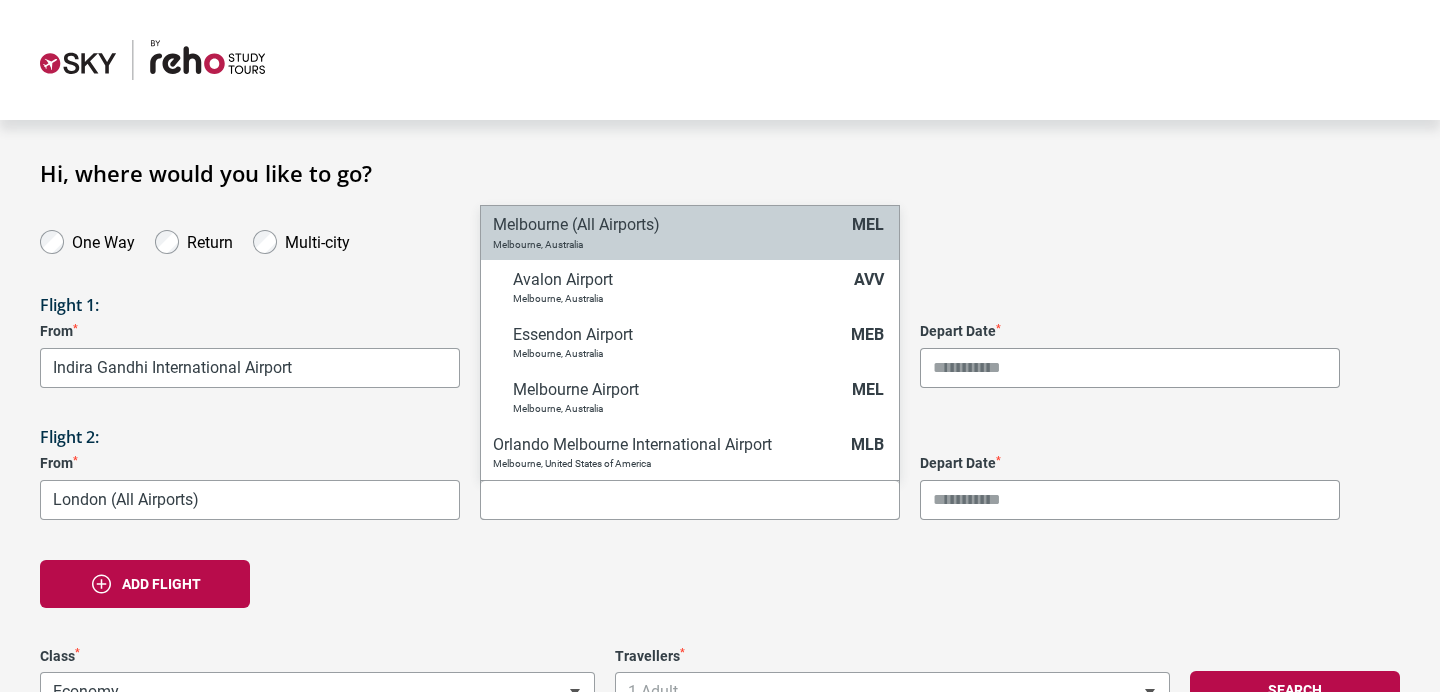 select on "MELC" 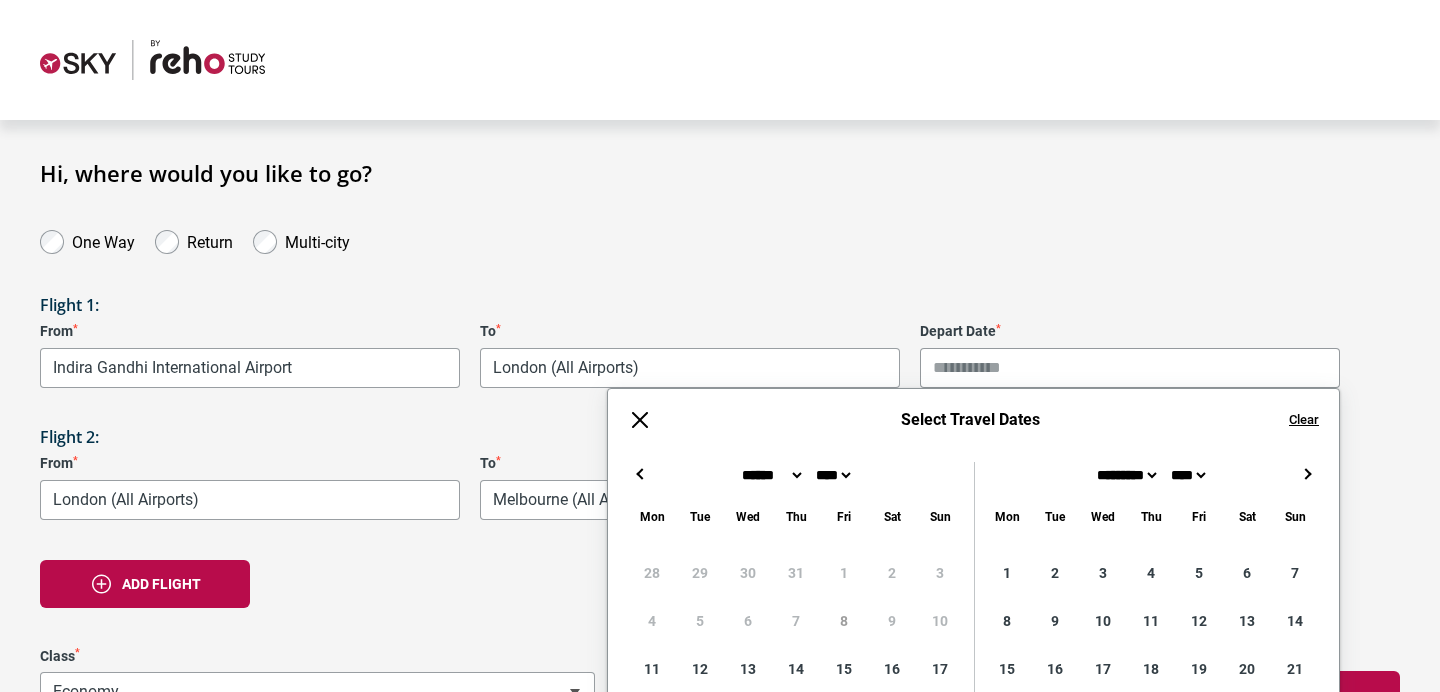 click on "Depart Date  *" at bounding box center (1130, 368) 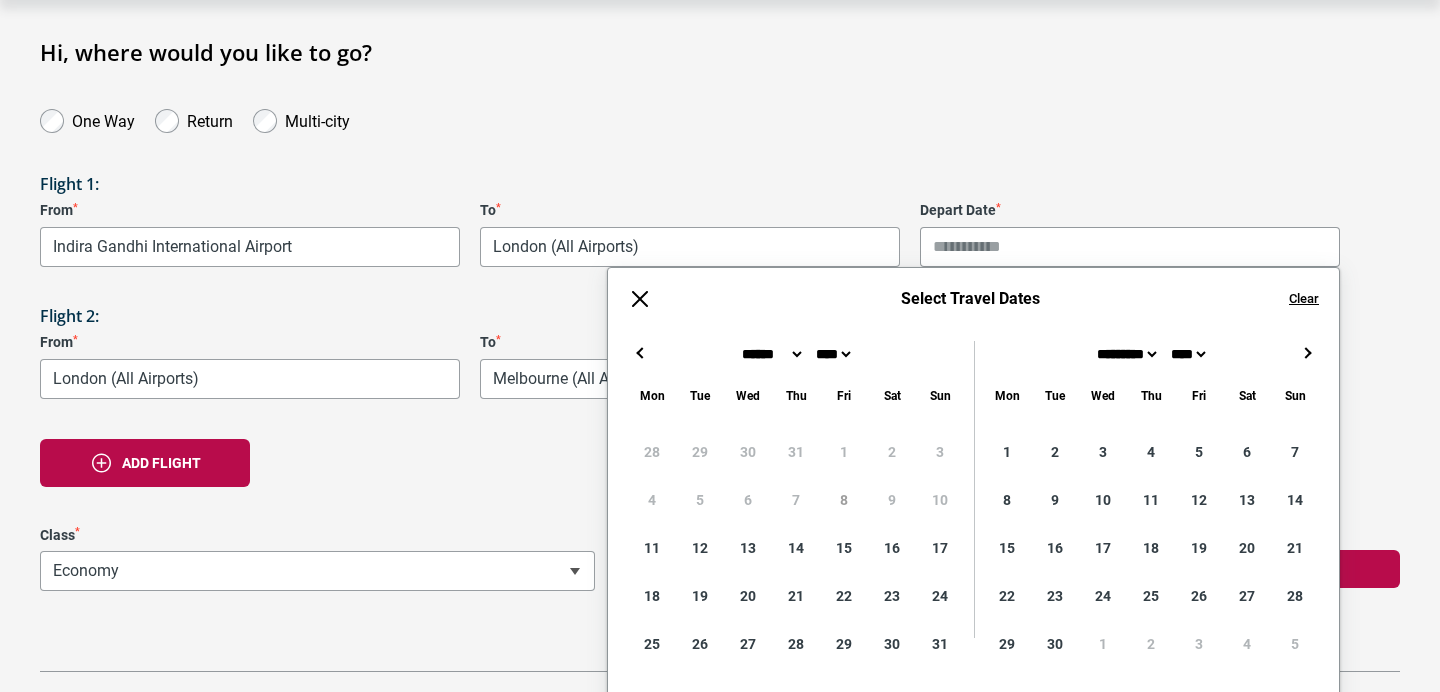 scroll, scrollTop: 166, scrollLeft: 0, axis: vertical 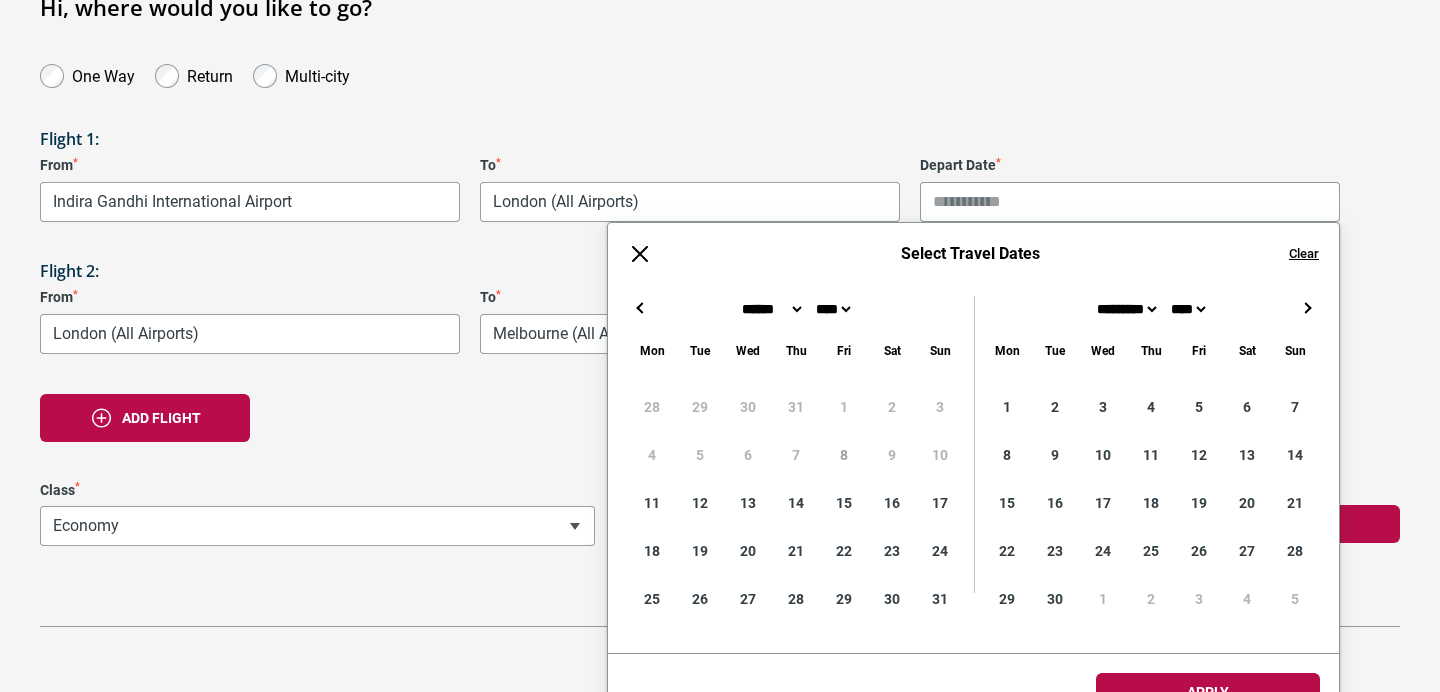 click on "→" at bounding box center (1307, 308) 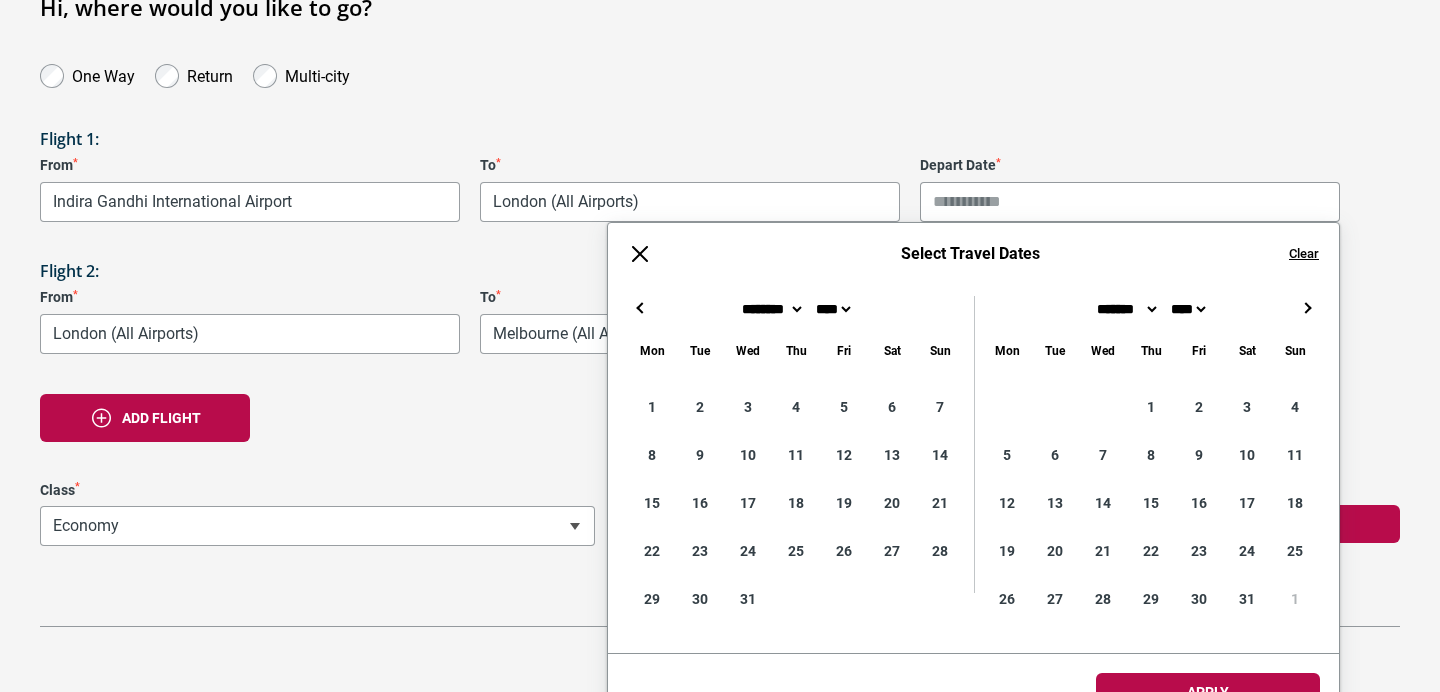 click on "→" at bounding box center (1307, 308) 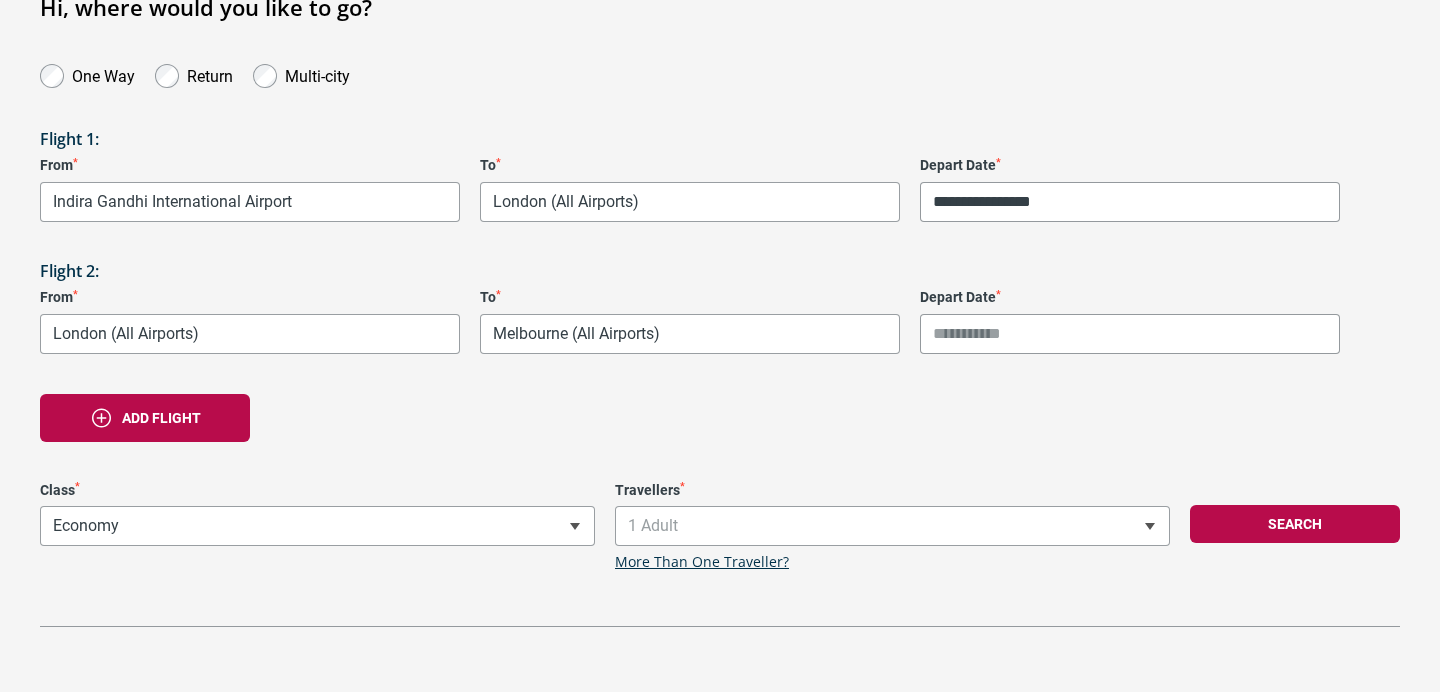 click on "Add flight" at bounding box center (720, 418) 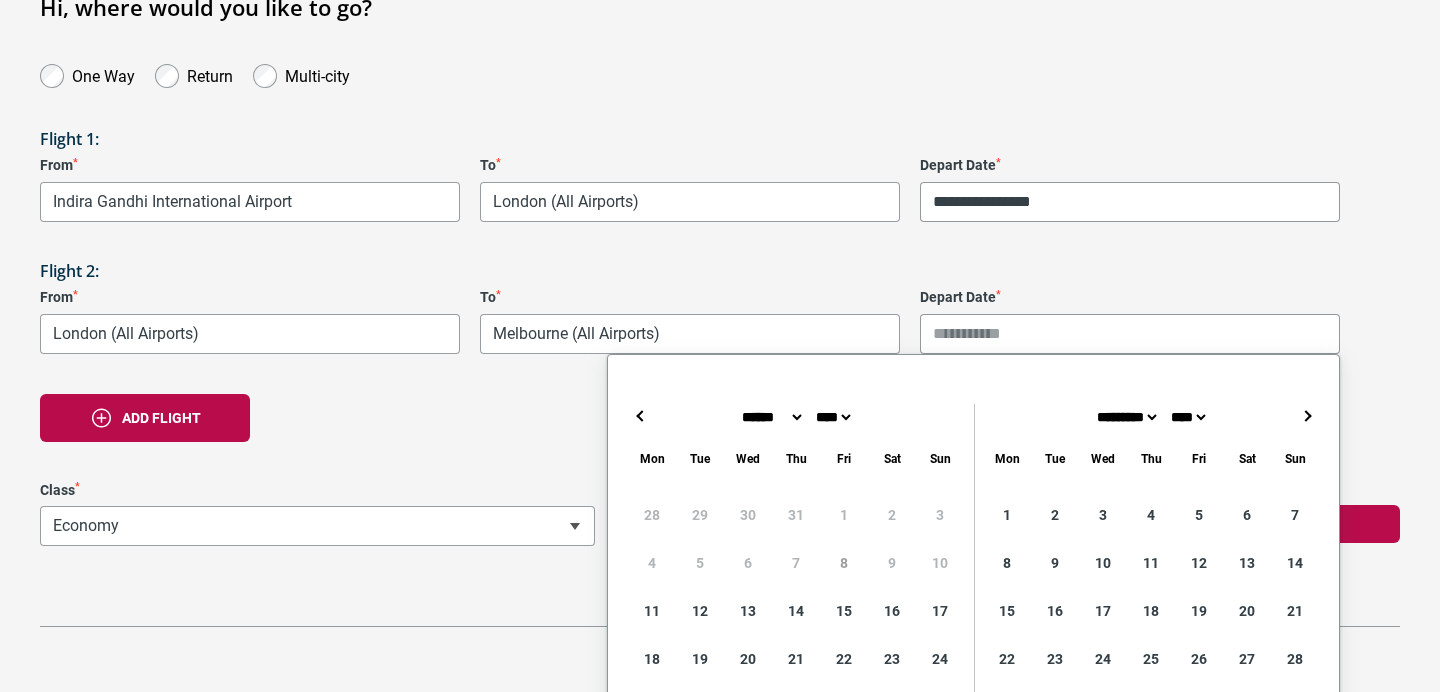 click on "Depart Date  *" at bounding box center (1130, 334) 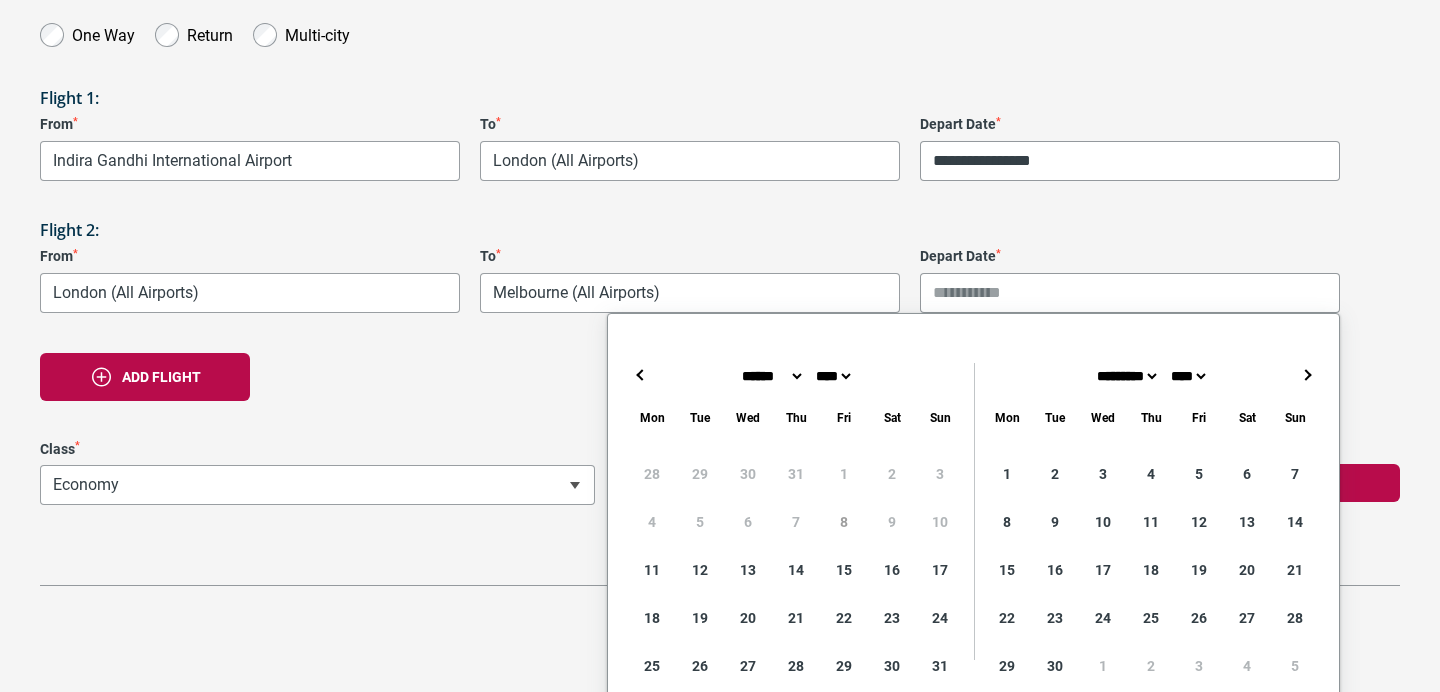 scroll, scrollTop: 213, scrollLeft: 0, axis: vertical 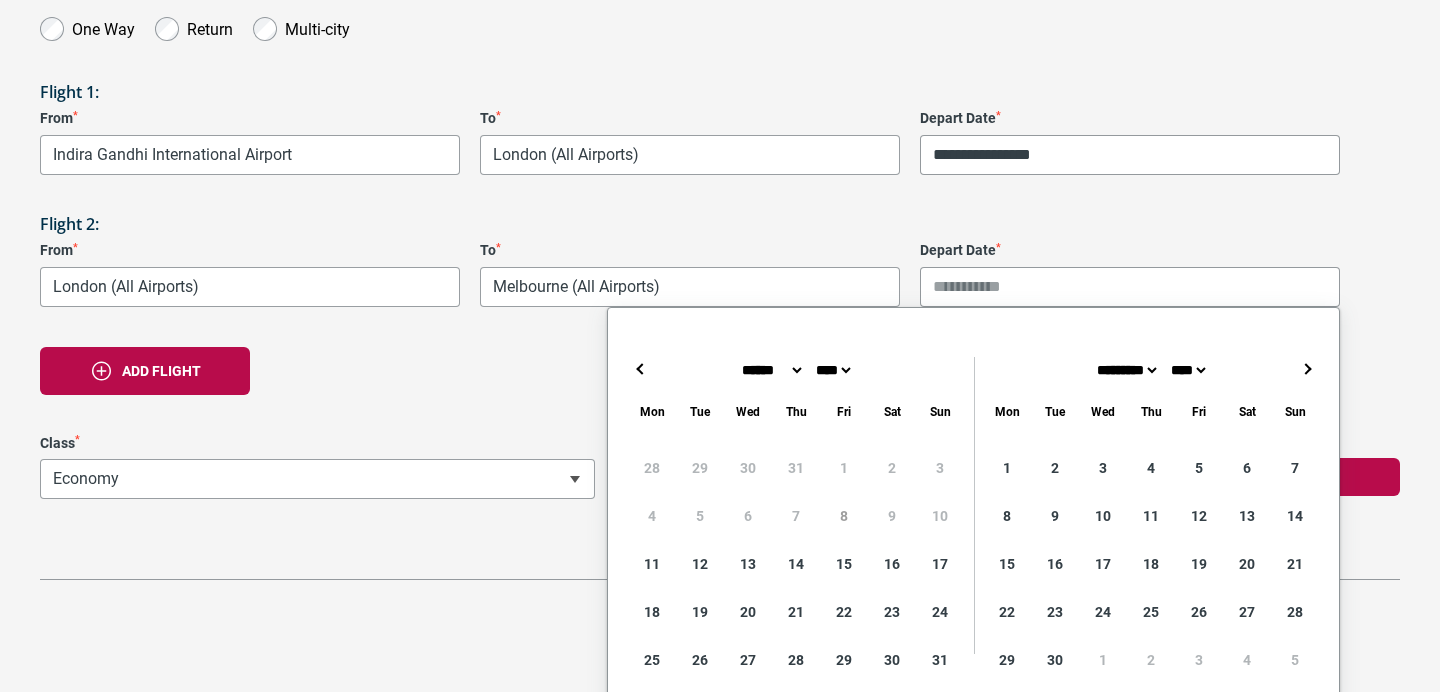 click on "→" at bounding box center (1307, 369) 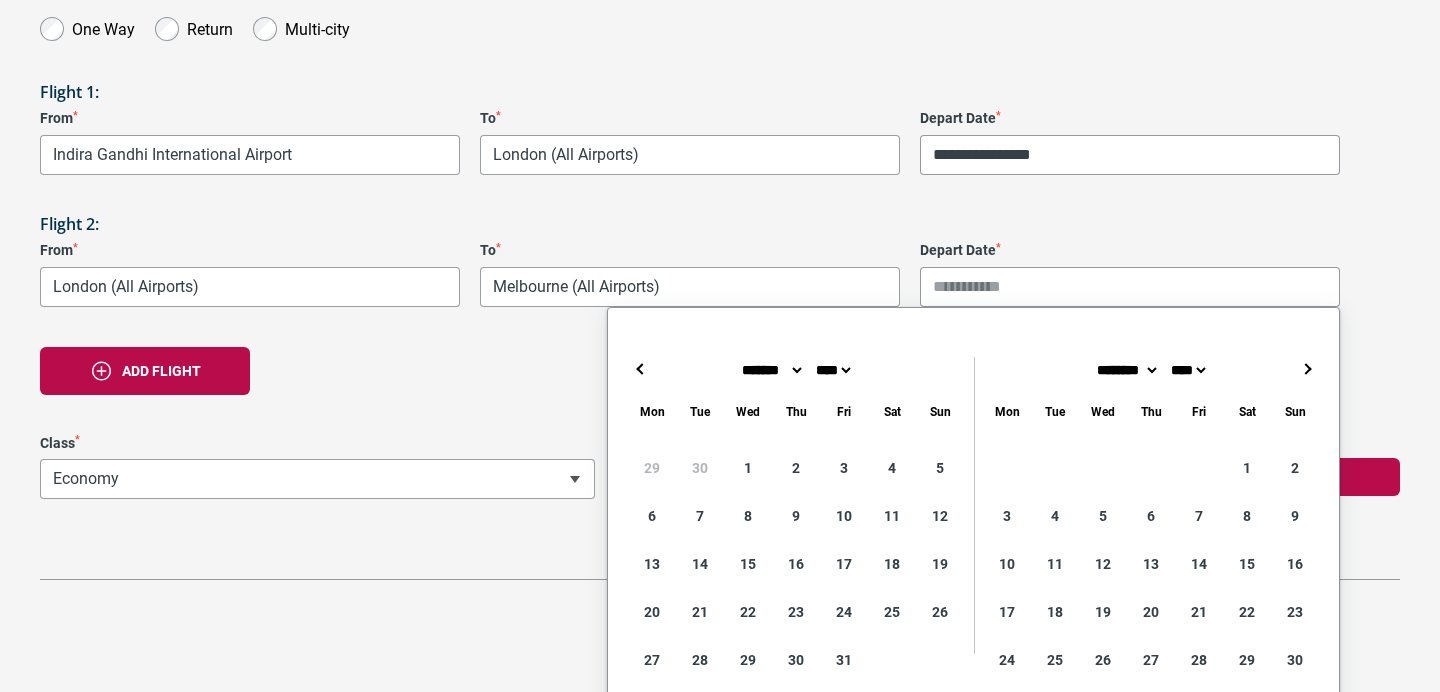 click on "→" at bounding box center (1307, 369) 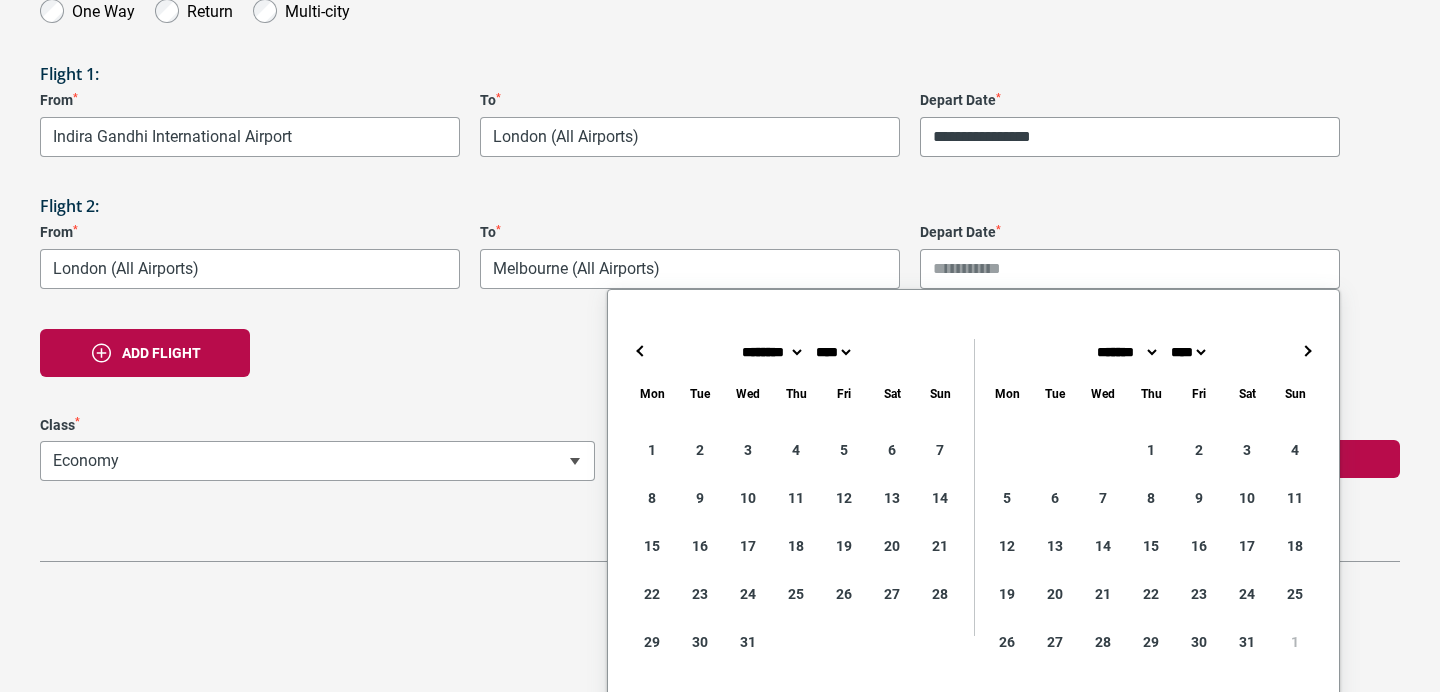 scroll, scrollTop: 232, scrollLeft: 0, axis: vertical 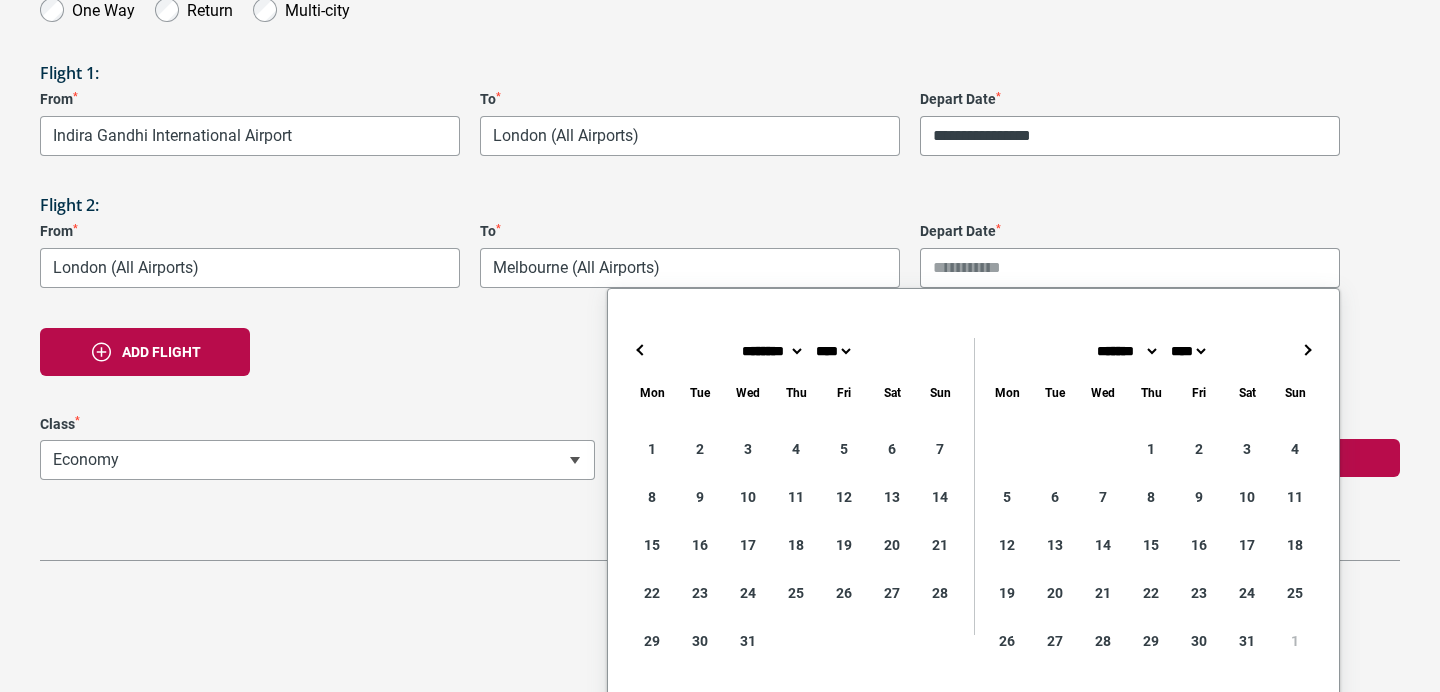 type on "**********" 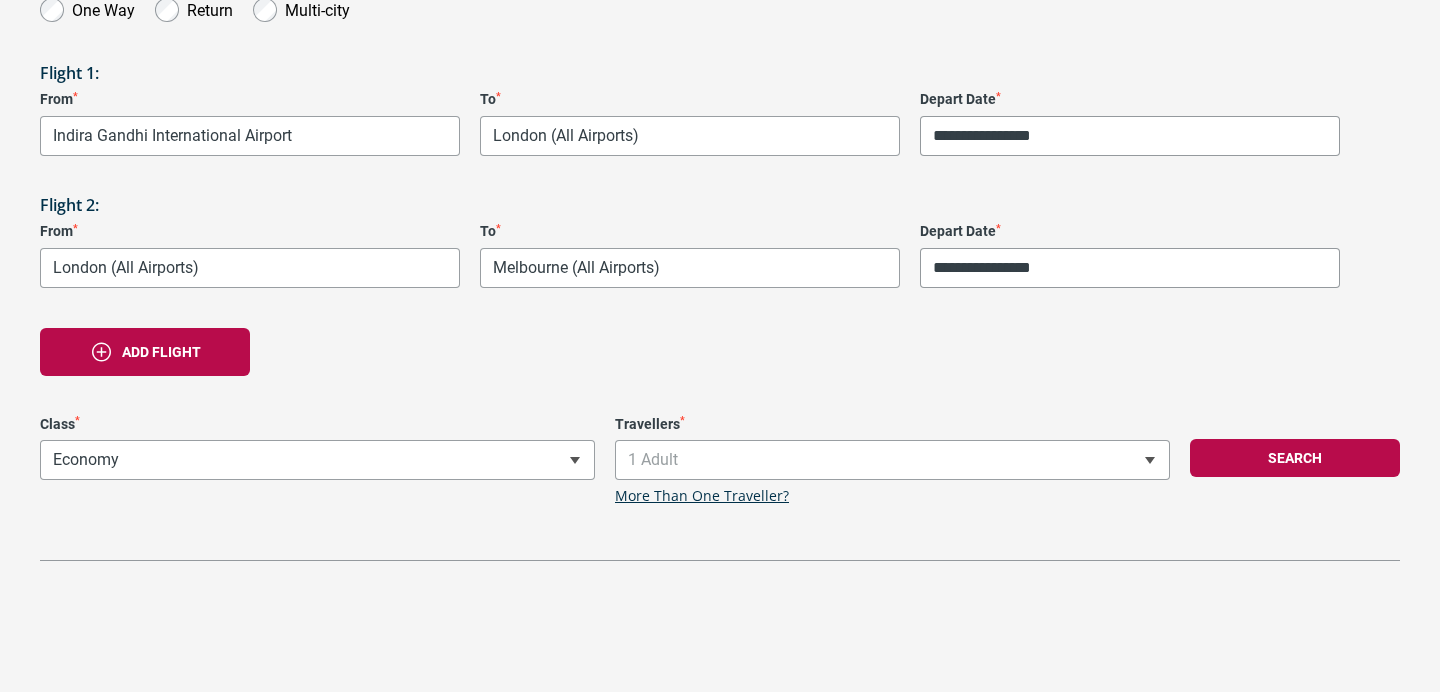 click on "Add flight" at bounding box center [720, 352] 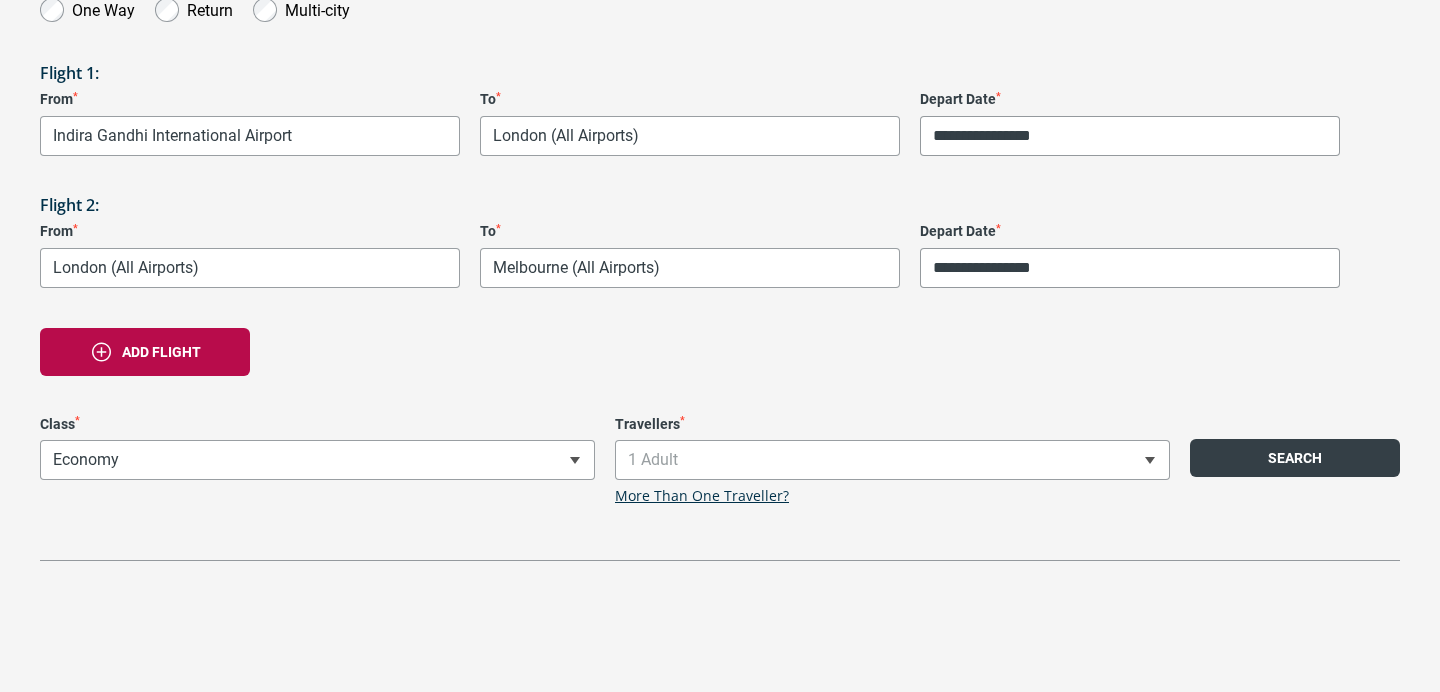 click on "Search" at bounding box center (1295, 458) 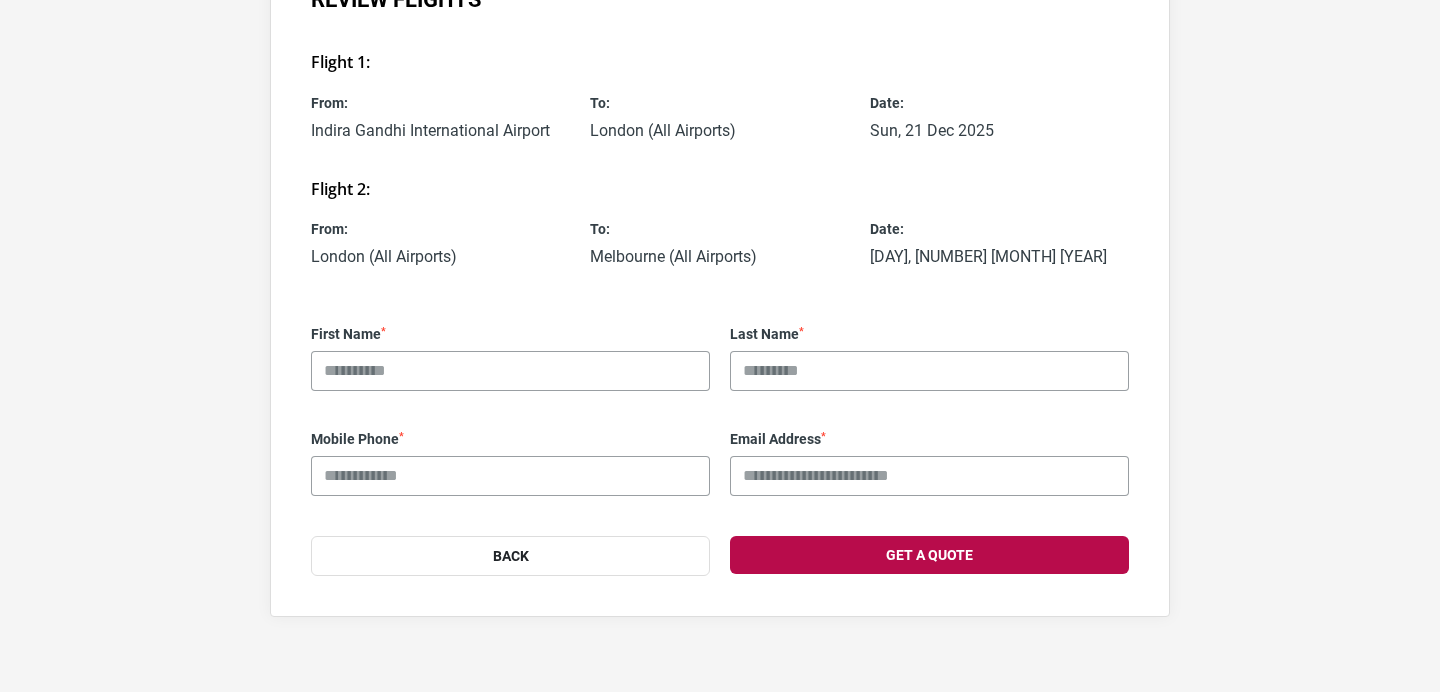scroll, scrollTop: 266, scrollLeft: 0, axis: vertical 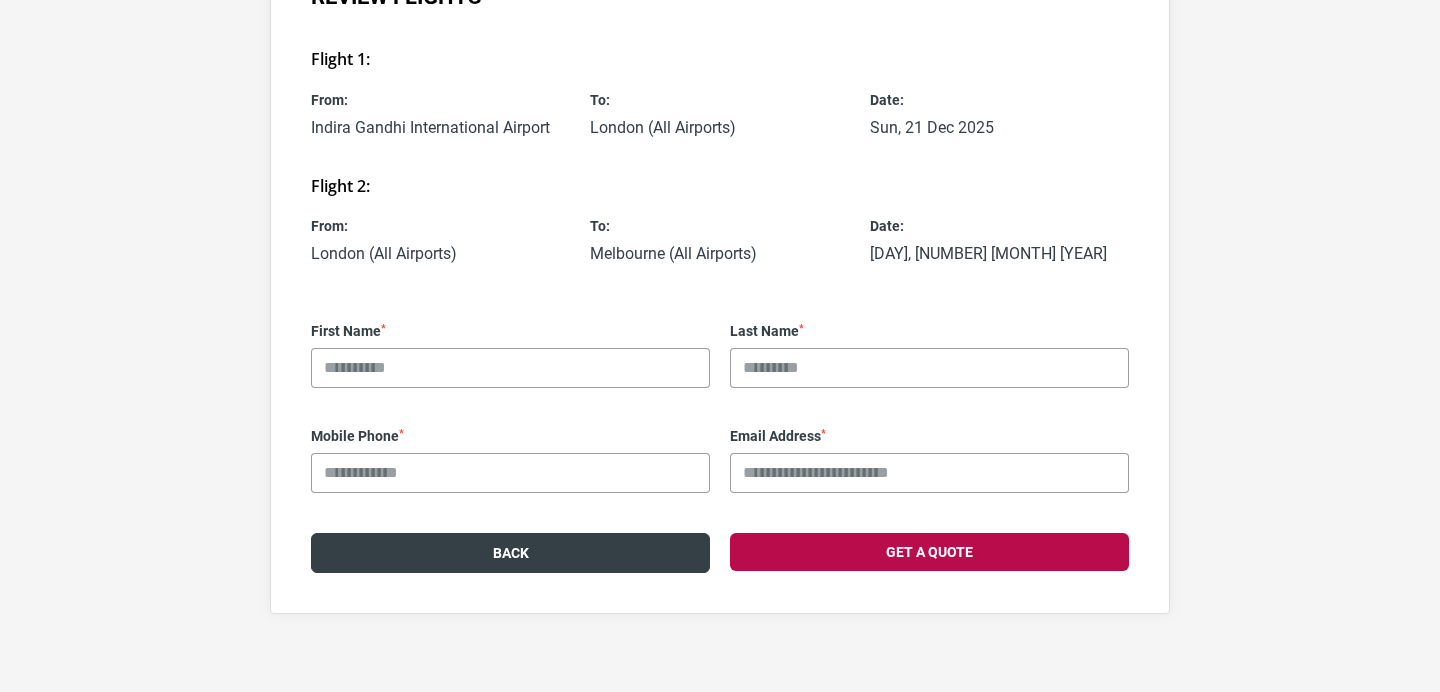 click on "Back" at bounding box center [510, 553] 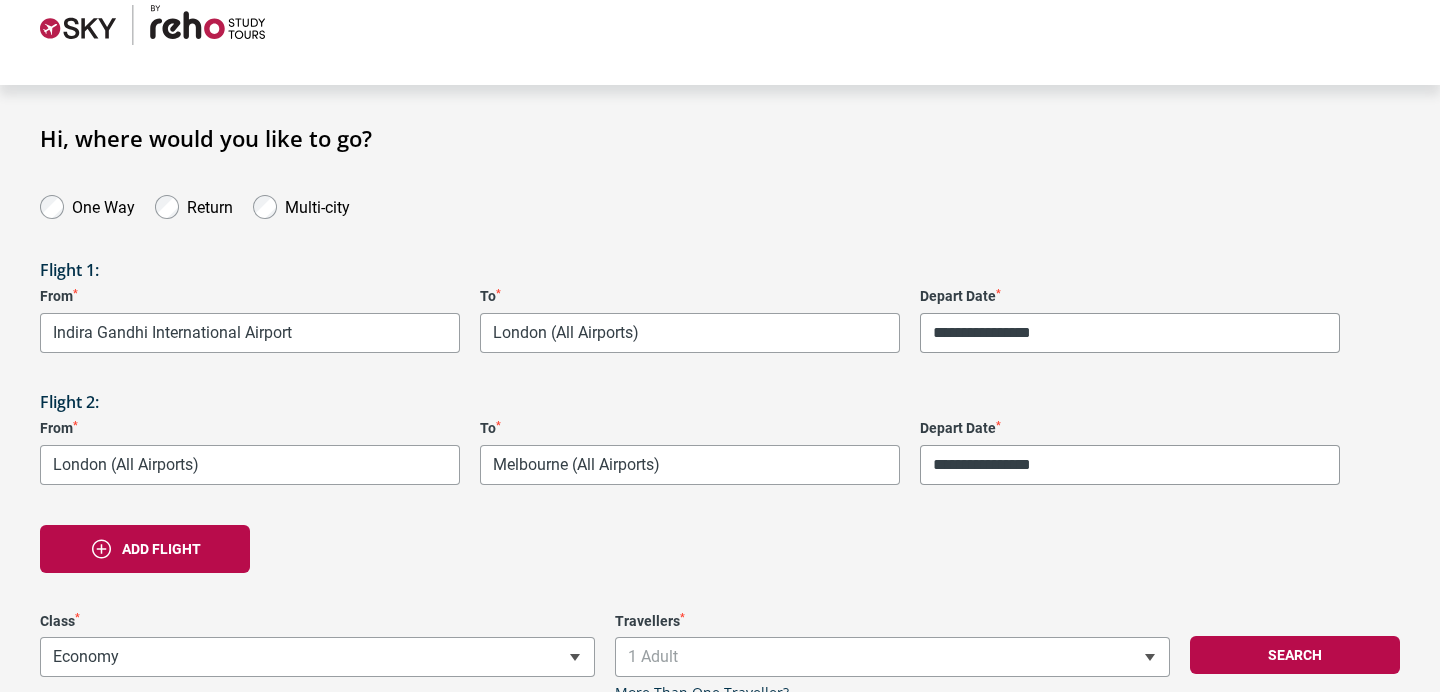 scroll, scrollTop: 0, scrollLeft: 0, axis: both 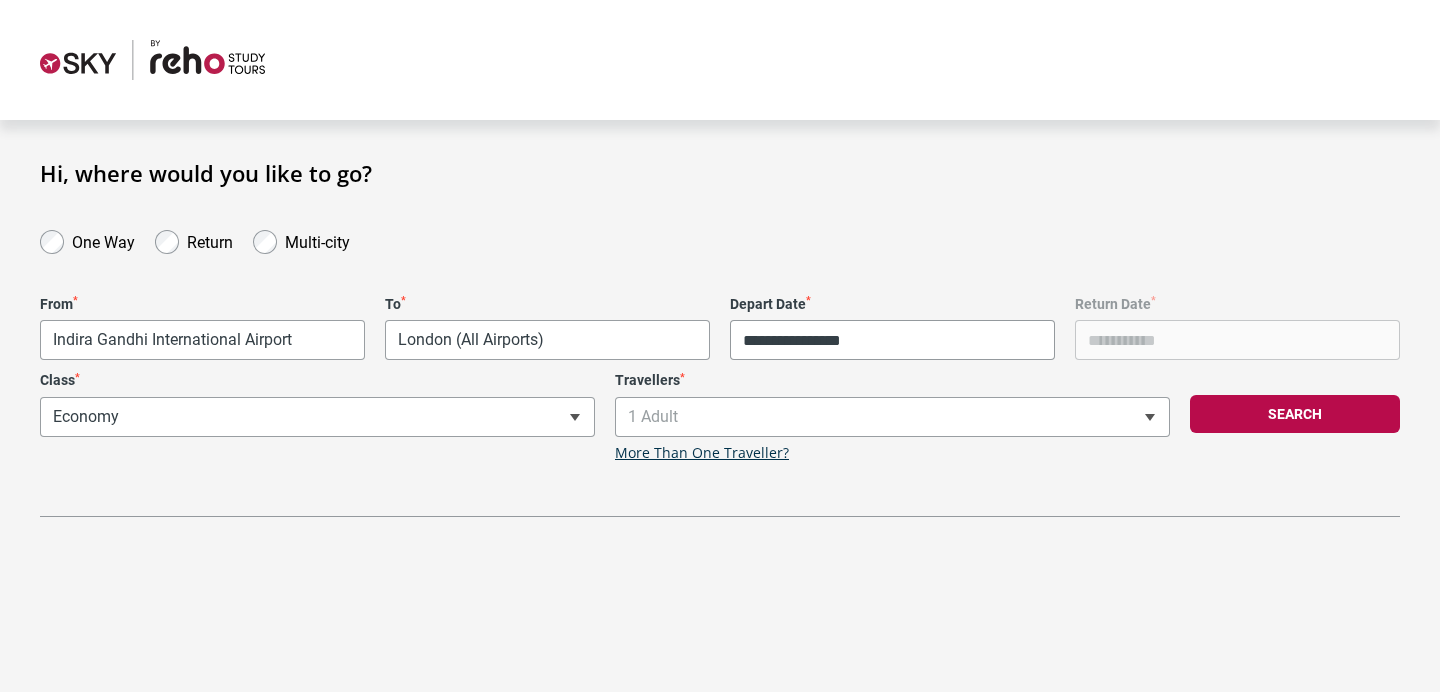 click on "**********" at bounding box center [720, 346] 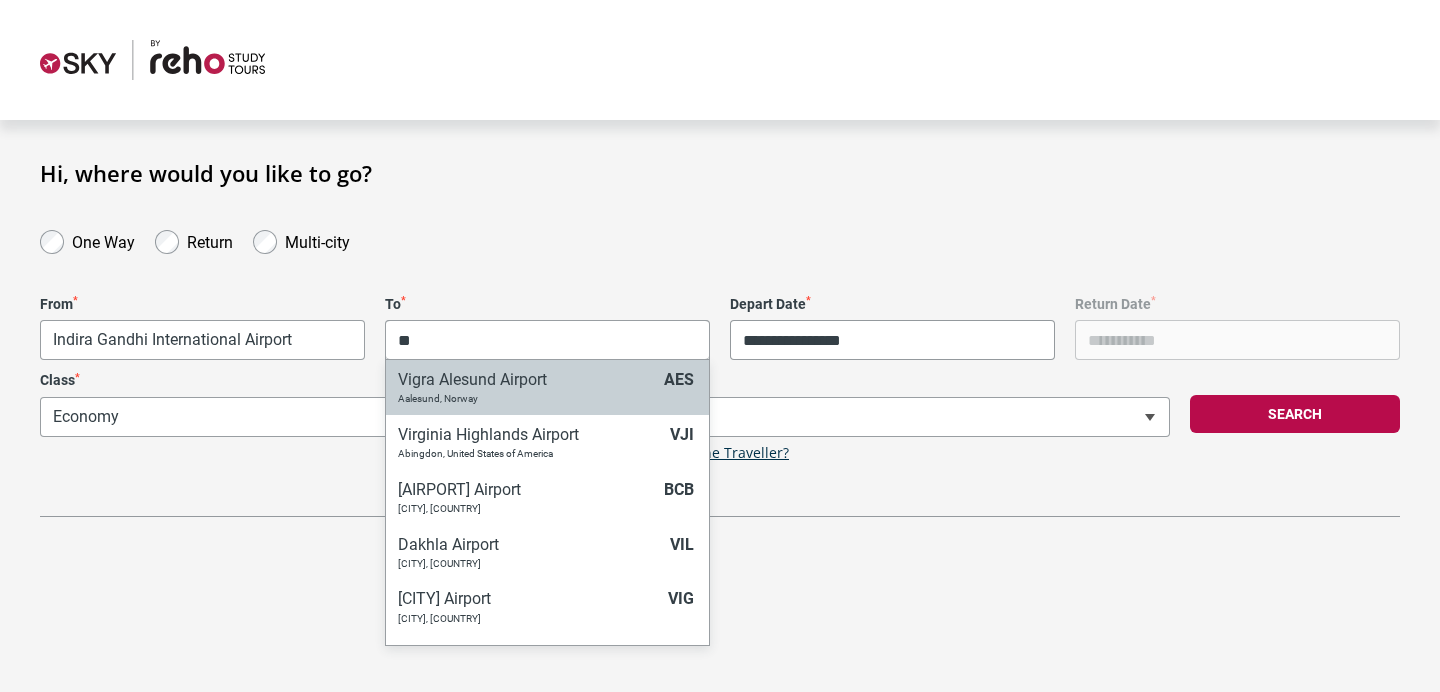 type on "*" 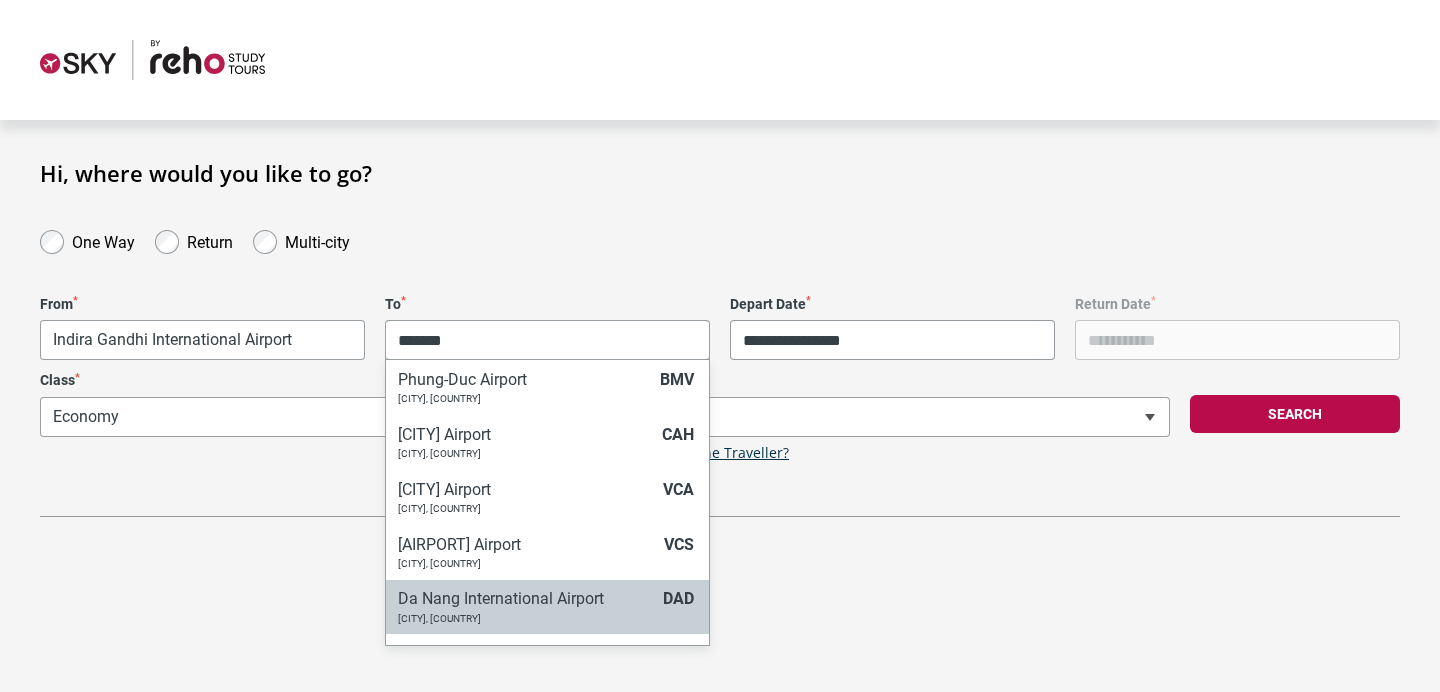 type on "*******" 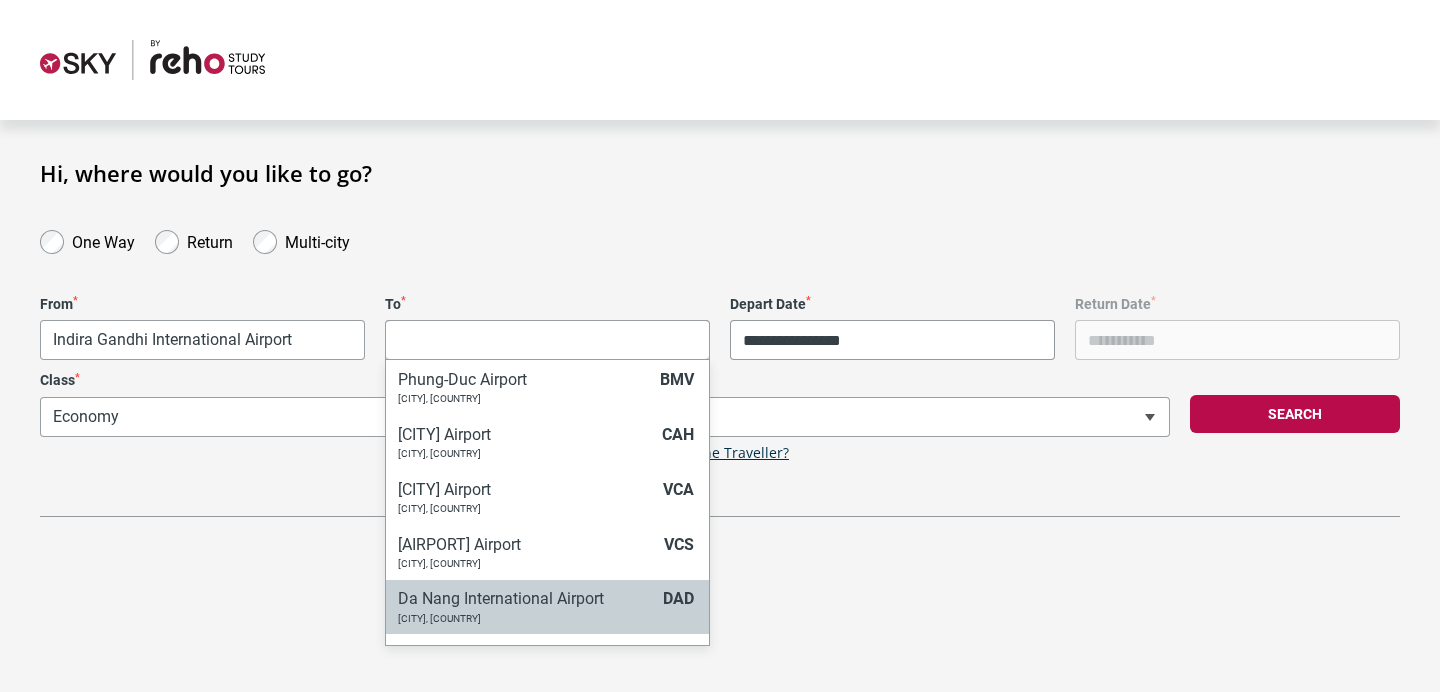 select on "[AIRPORT]" 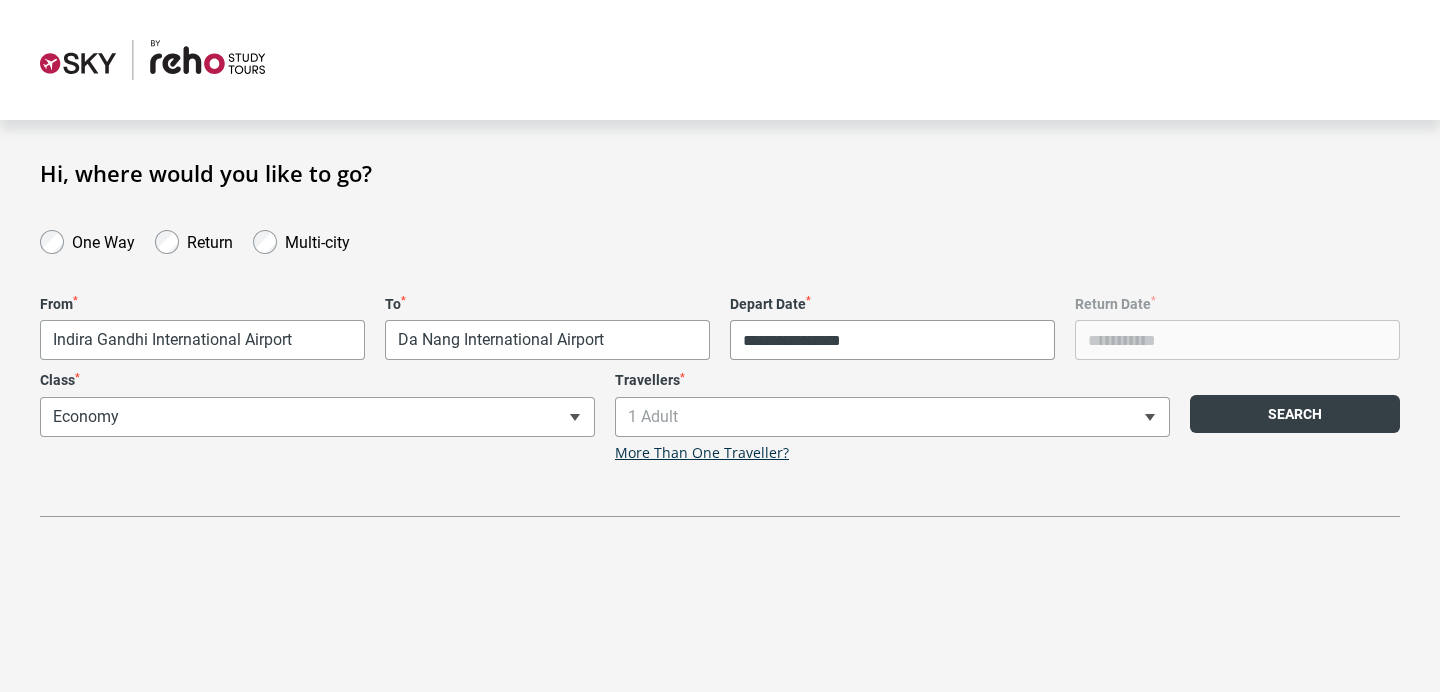 click on "Search" at bounding box center (1295, 414) 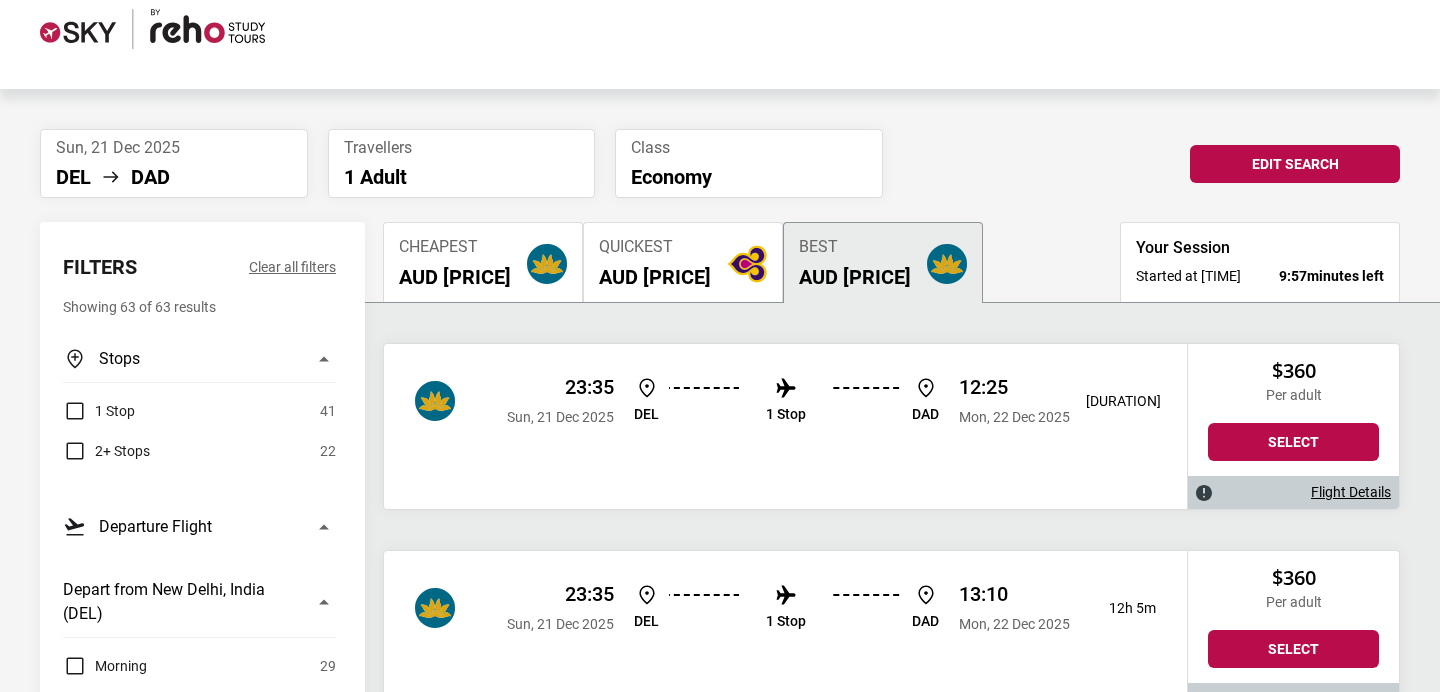 scroll, scrollTop: 0, scrollLeft: 0, axis: both 